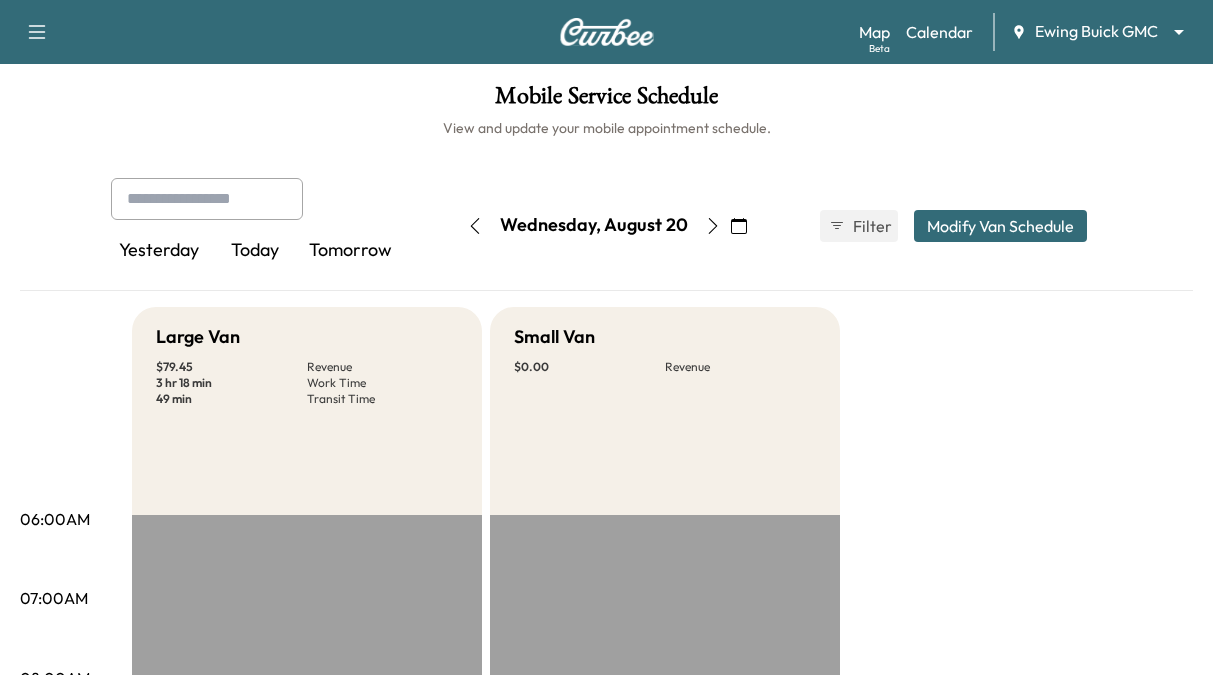 scroll, scrollTop: 400, scrollLeft: 0, axis: vertical 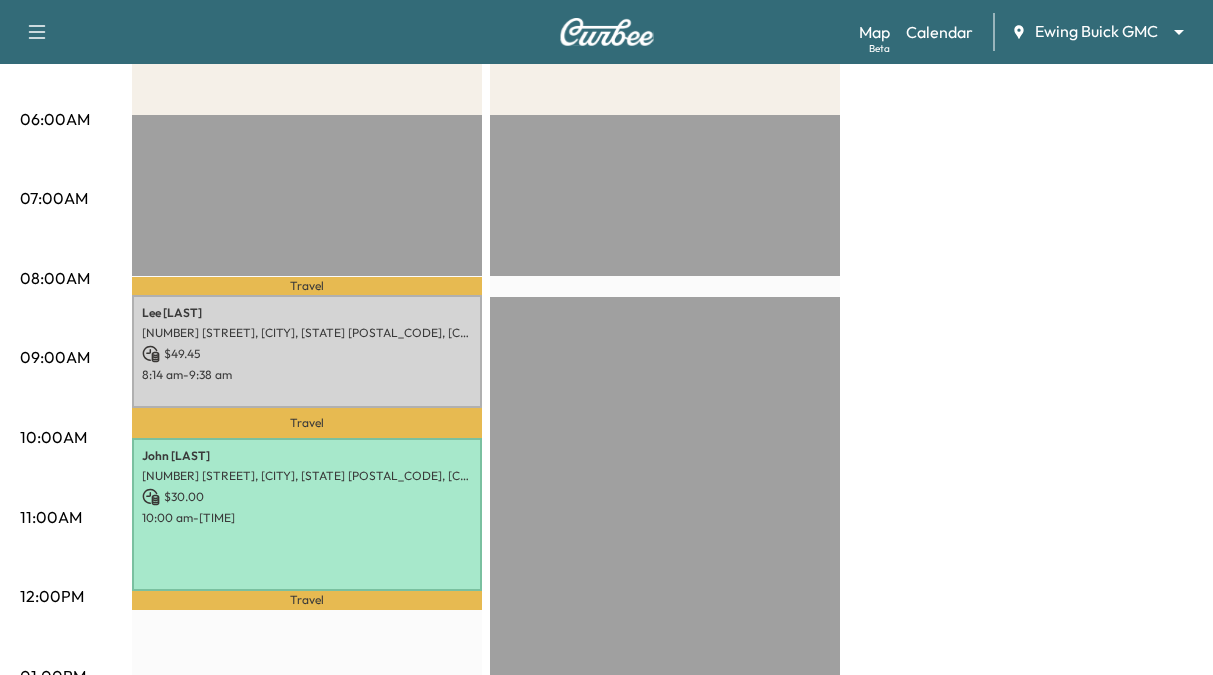 click 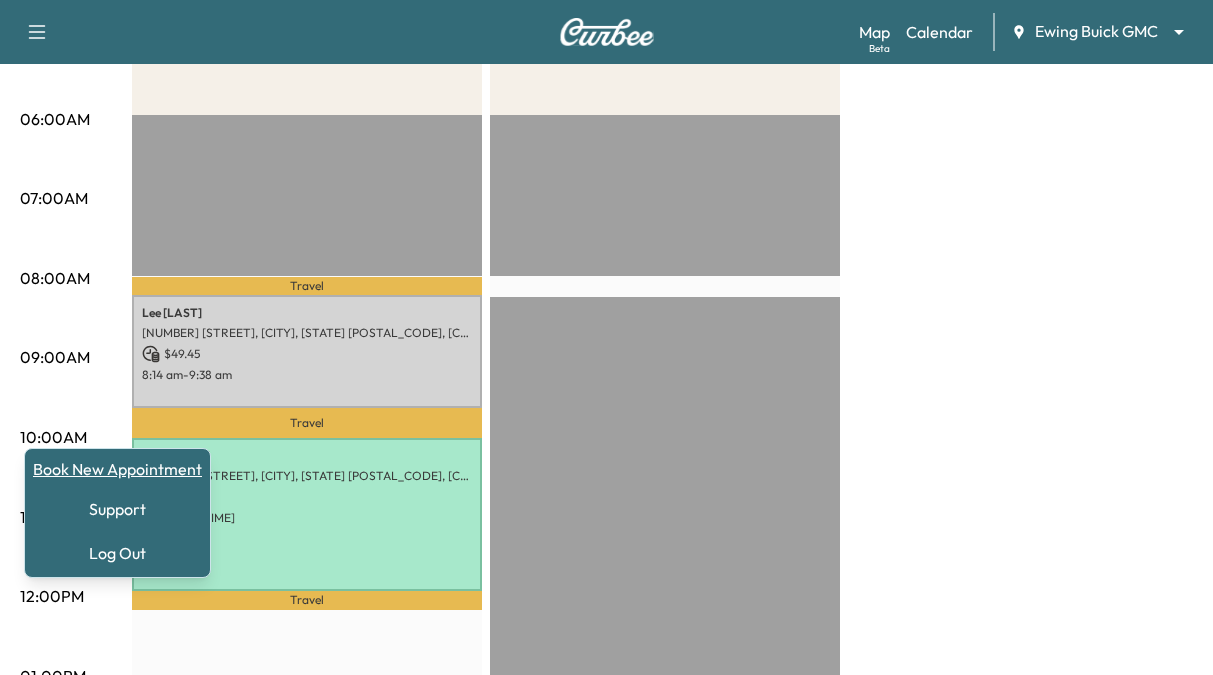 click on "Book New Appointment" at bounding box center [117, 469] 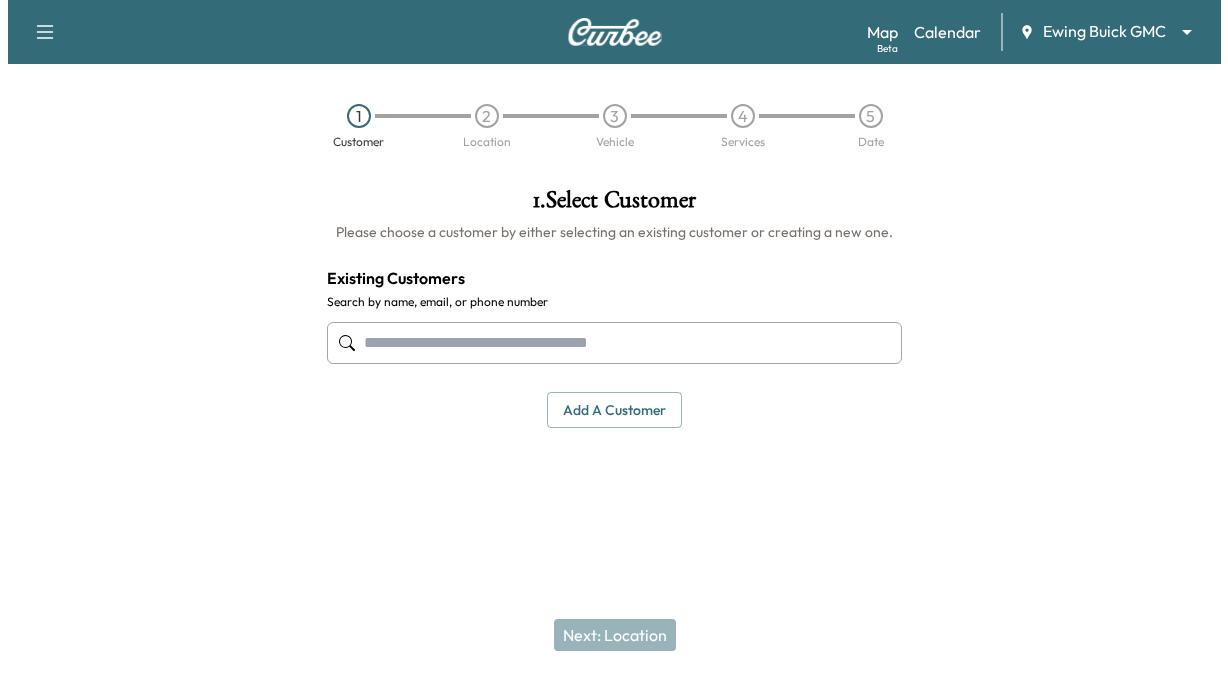 scroll, scrollTop: 0, scrollLeft: 0, axis: both 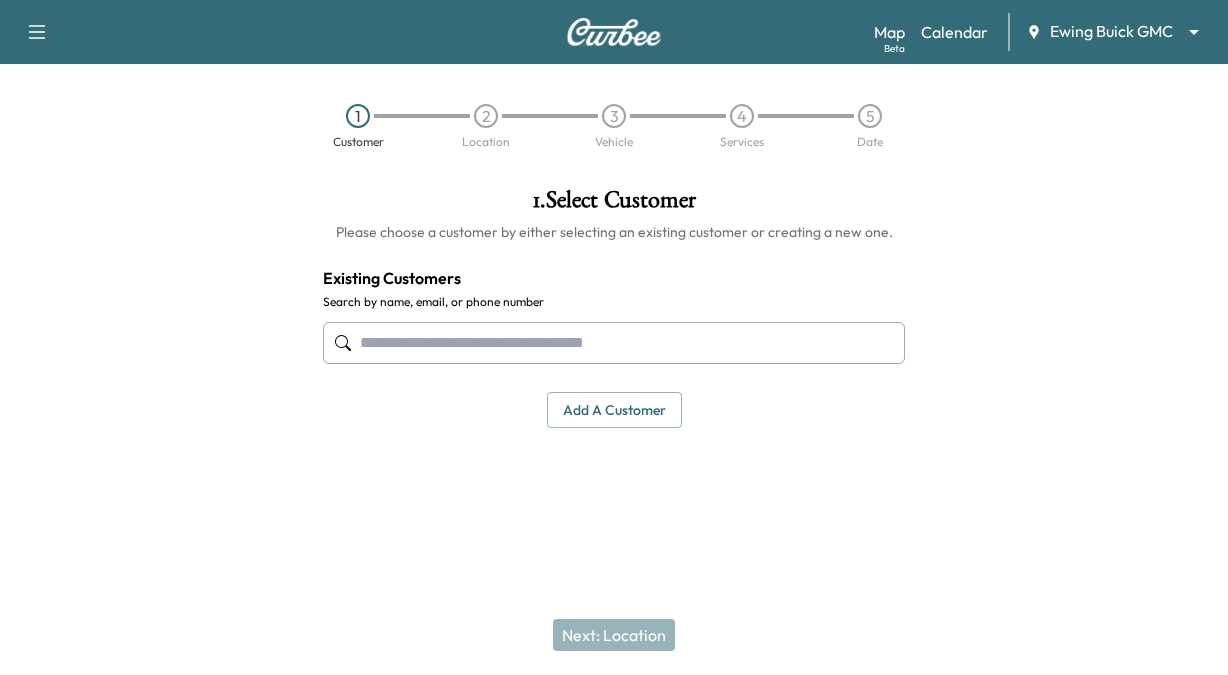 click at bounding box center [614, 343] 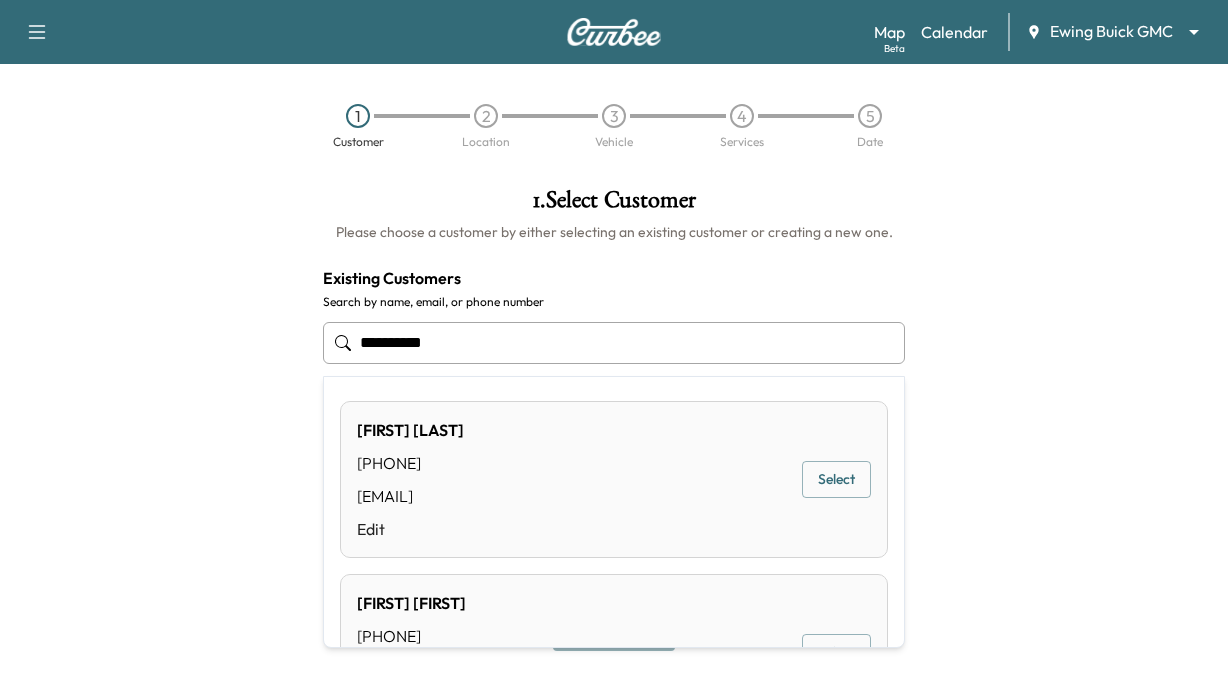 drag, startPoint x: 460, startPoint y: 344, endPoint x: 161, endPoint y: 322, distance: 299.80826 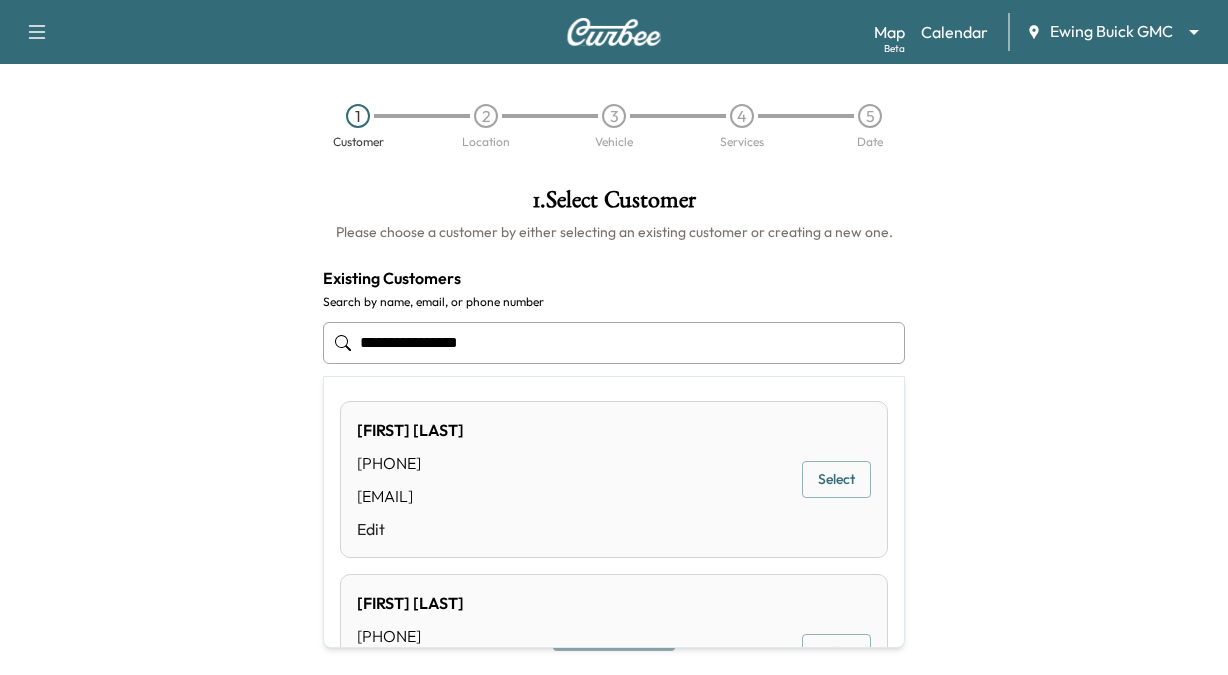 type on "**********" 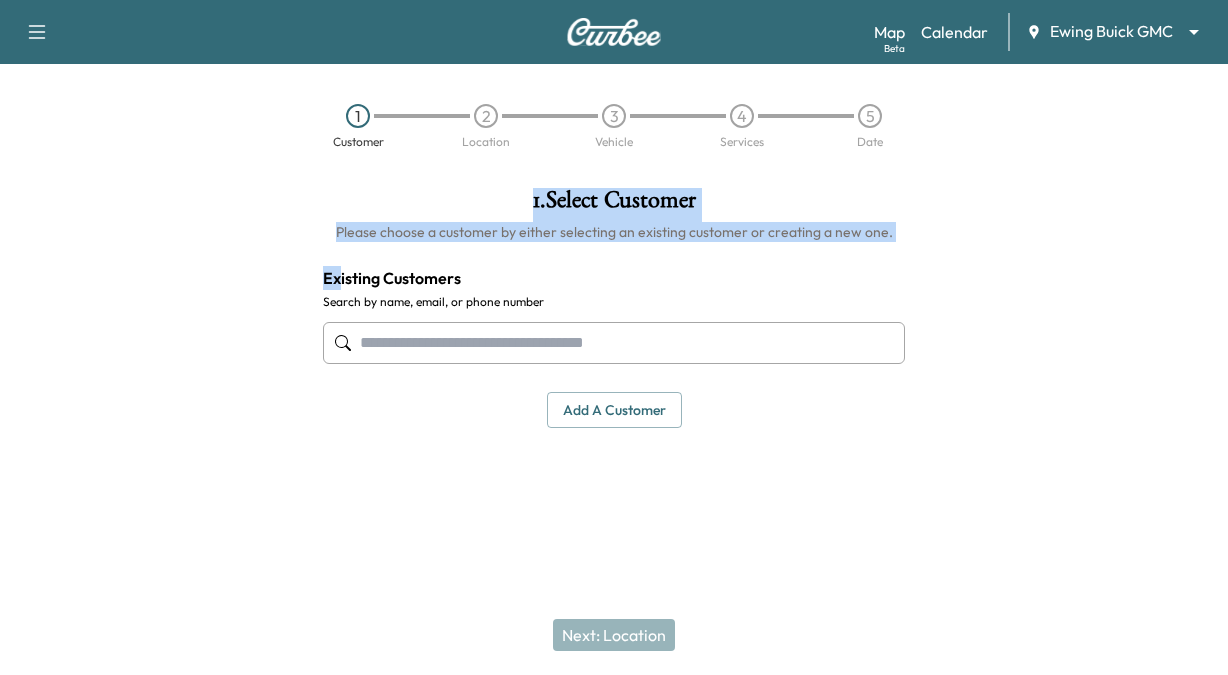 drag, startPoint x: 337, startPoint y: 291, endPoint x: -56, endPoint y: 269, distance: 393.6153 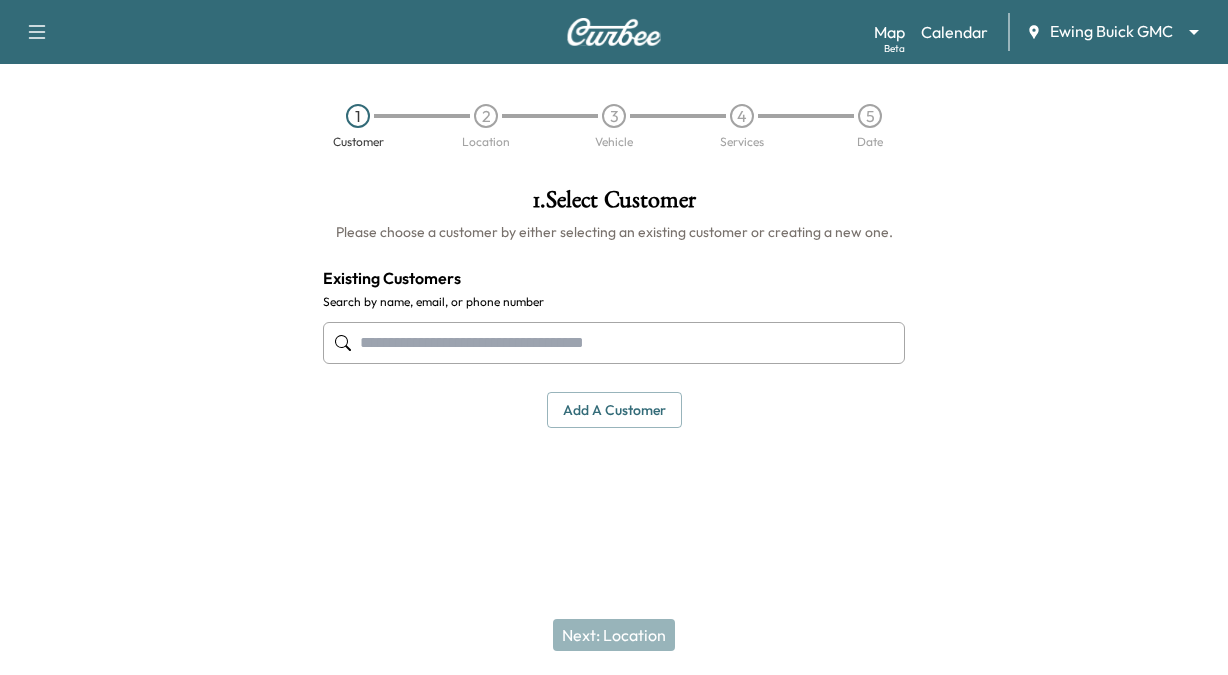 click at bounding box center [614, 343] 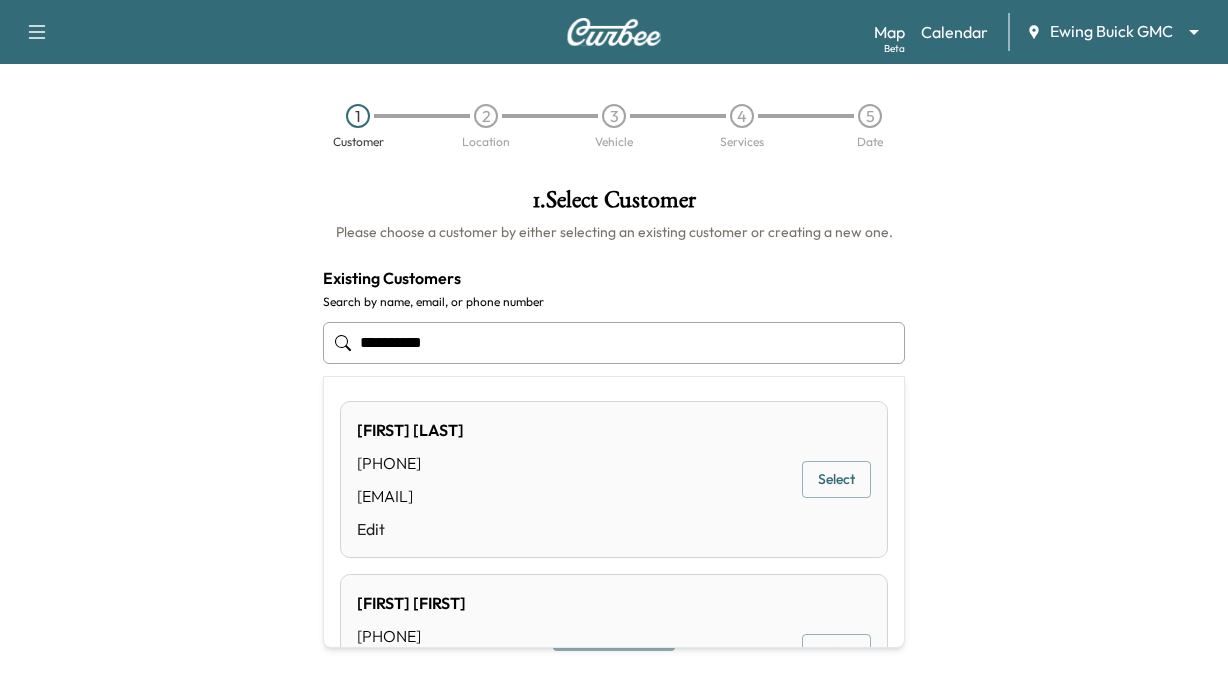 drag, startPoint x: 427, startPoint y: 334, endPoint x: 137, endPoint y: 343, distance: 290.13962 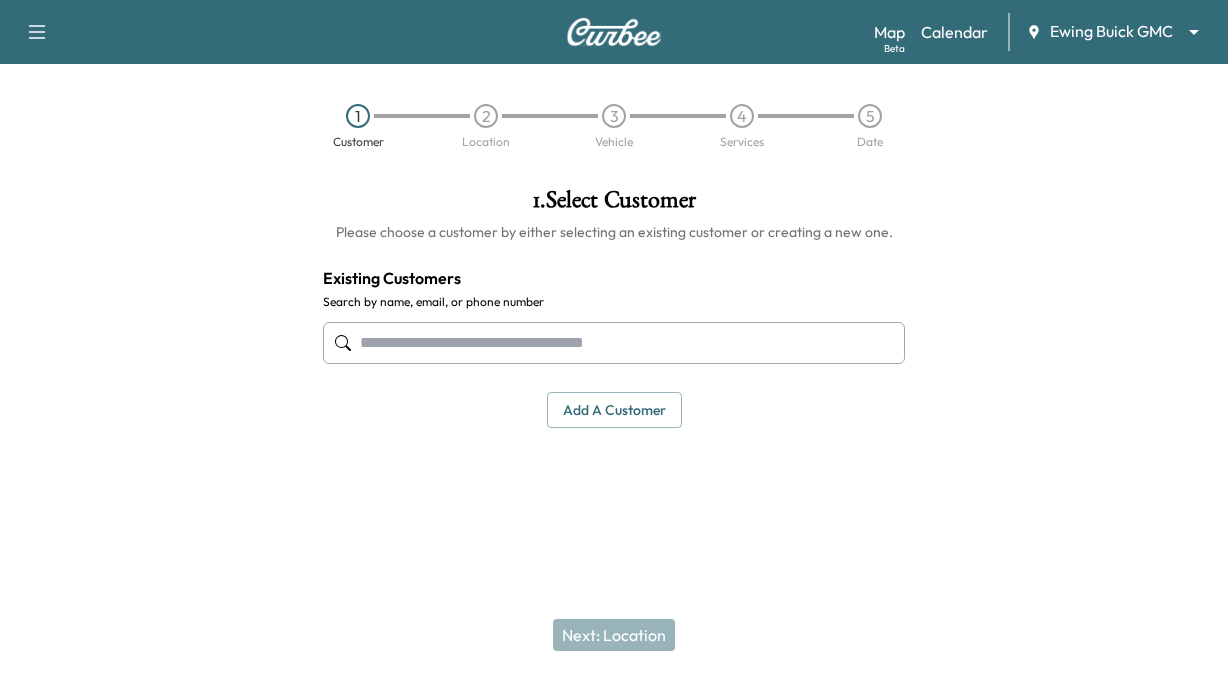 click at bounding box center [614, 343] 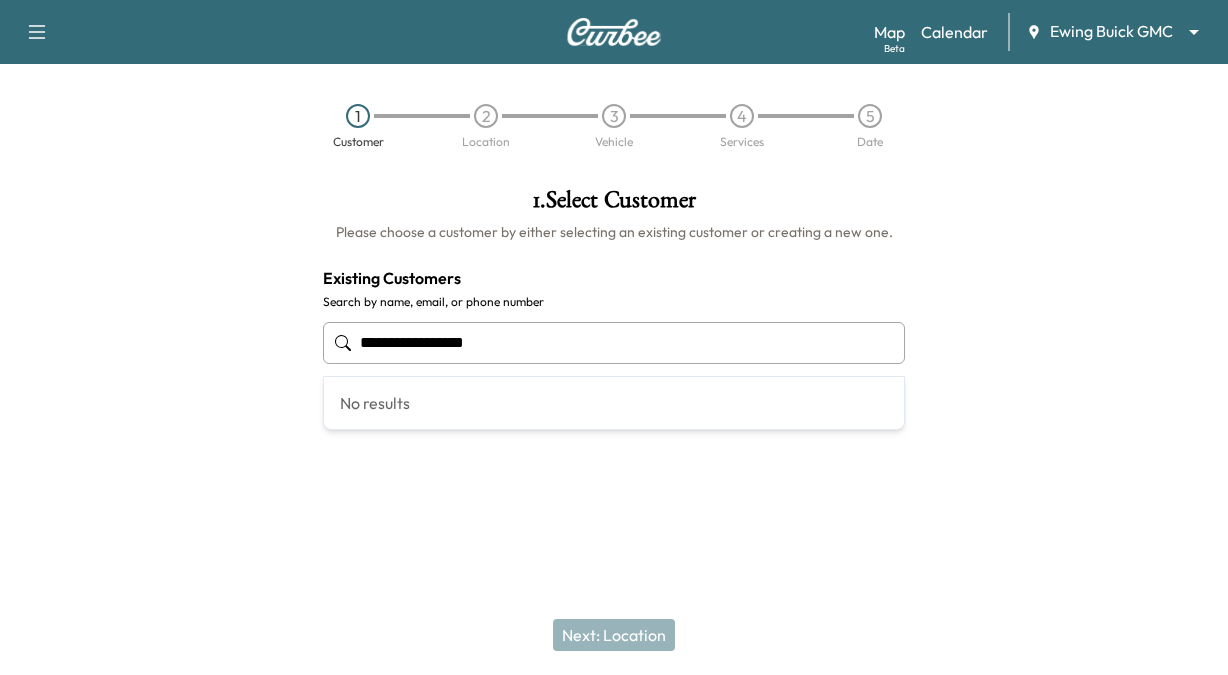 drag, startPoint x: 590, startPoint y: 346, endPoint x: -56, endPoint y: 354, distance: 646.04956 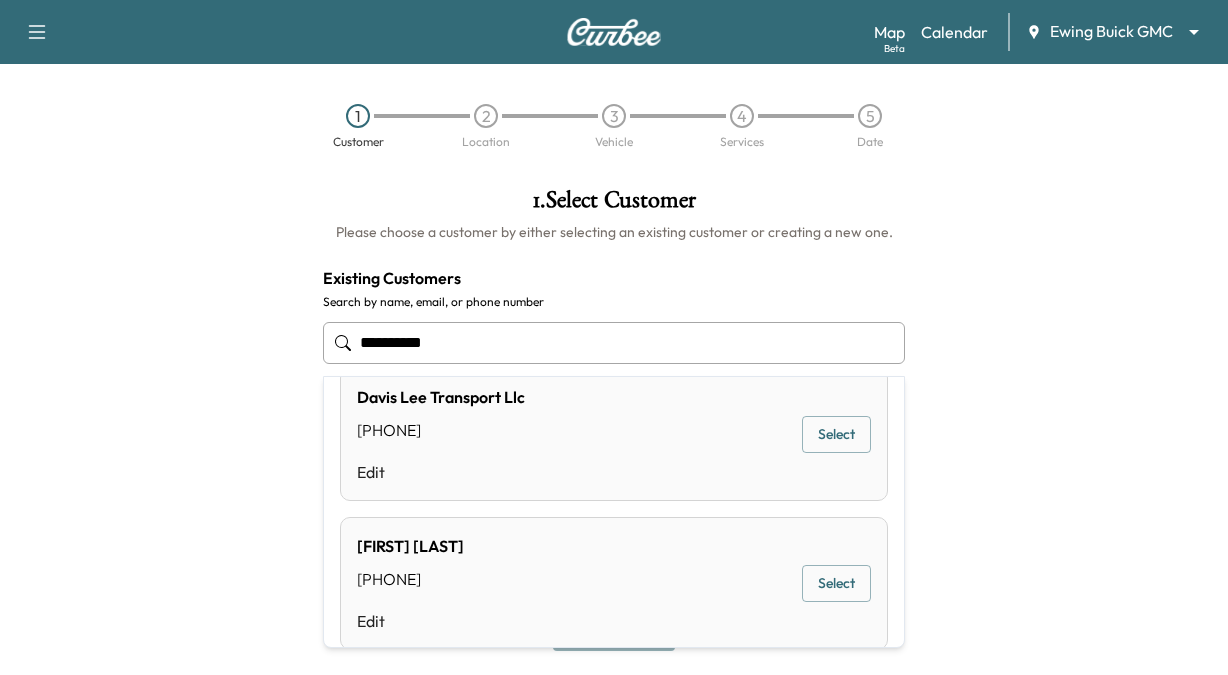 scroll, scrollTop: 1444, scrollLeft: 0, axis: vertical 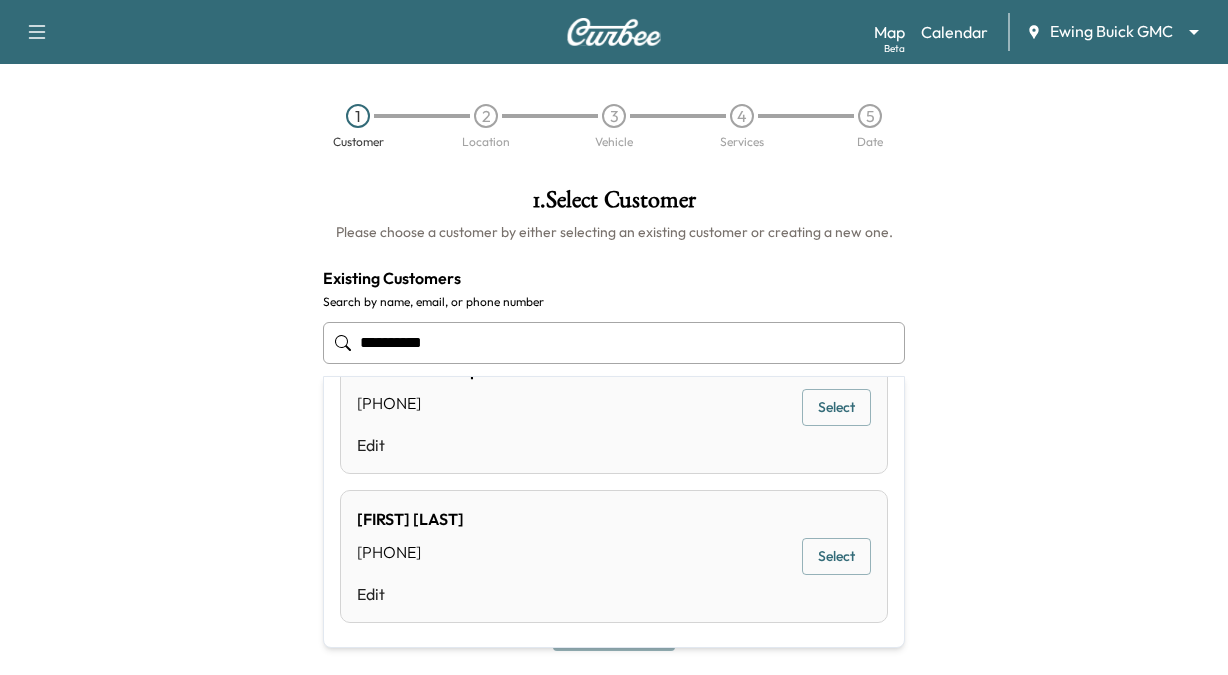 type on "**********" 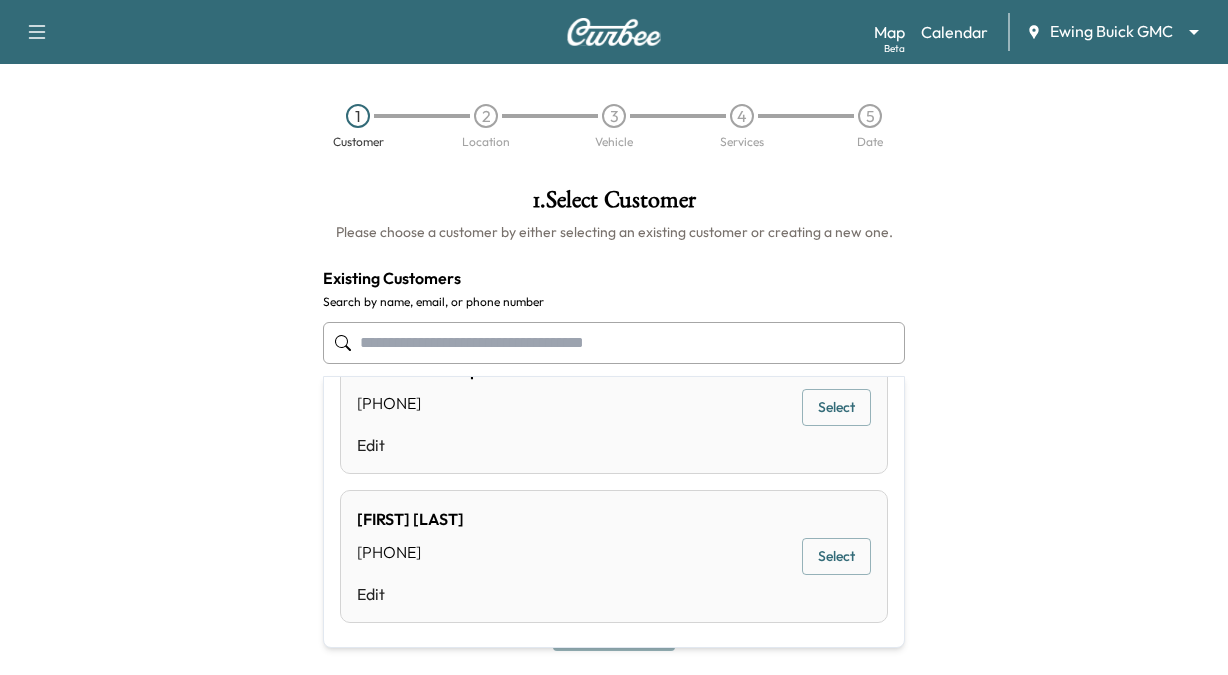 click 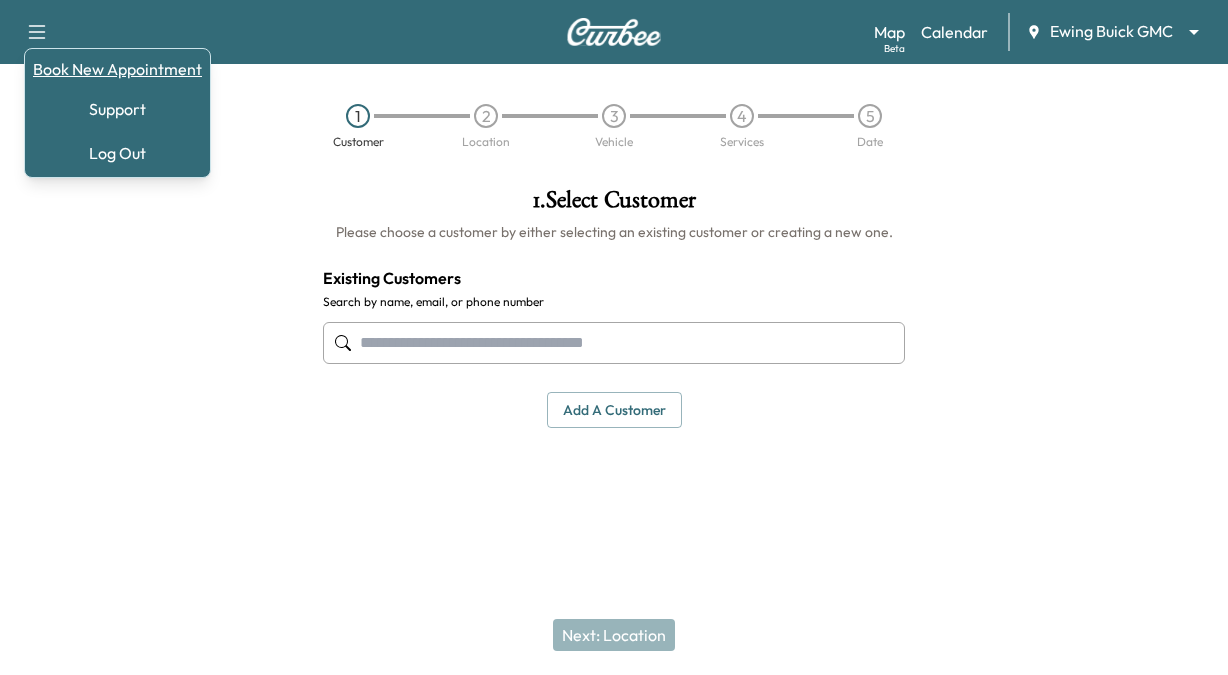drag, startPoint x: 154, startPoint y: 72, endPoint x: 168, endPoint y: 77, distance: 14.866069 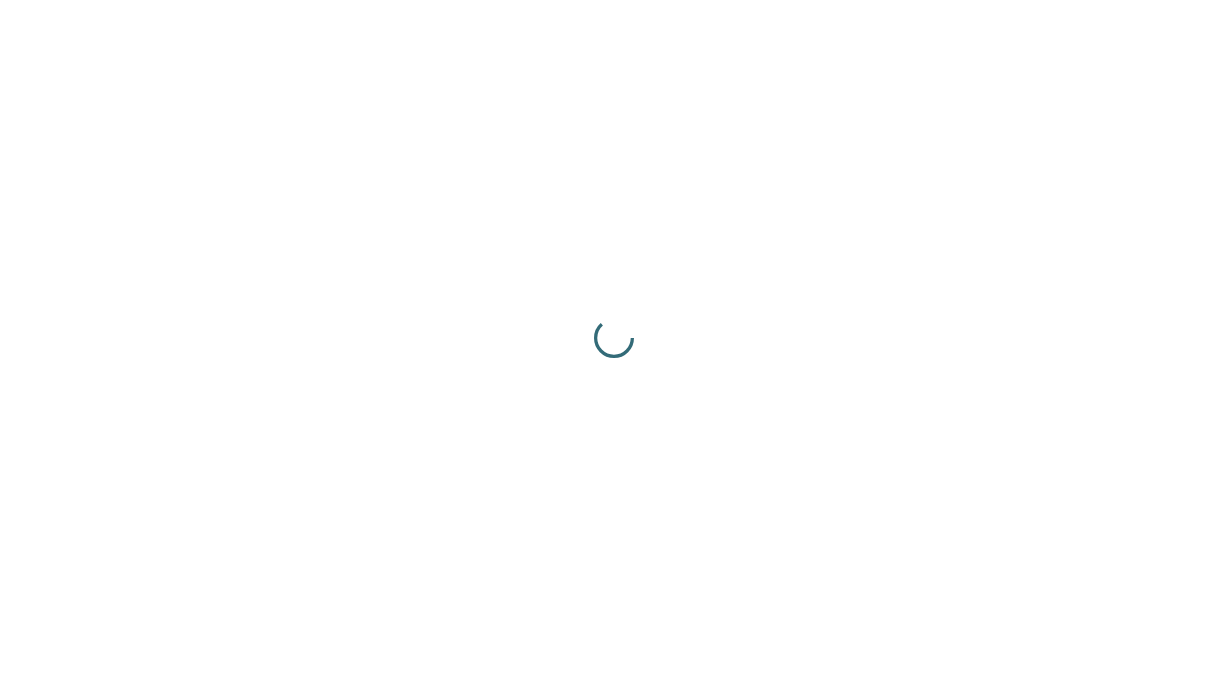 scroll, scrollTop: 0, scrollLeft: 0, axis: both 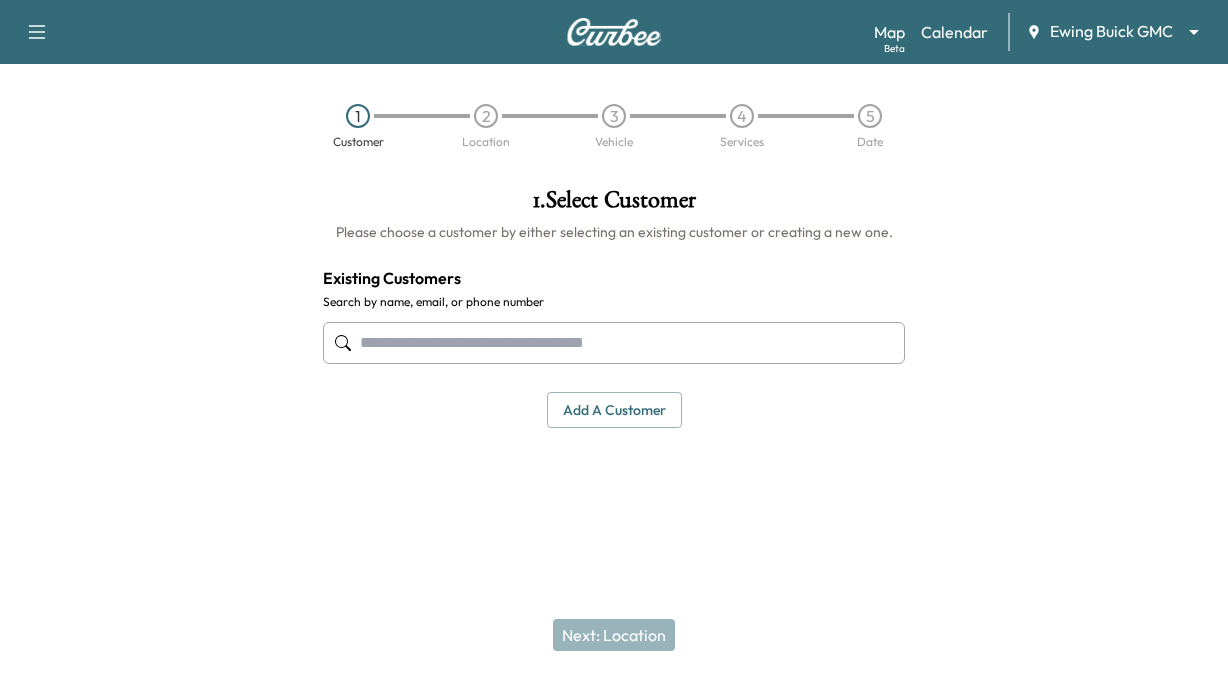 click at bounding box center [614, 343] 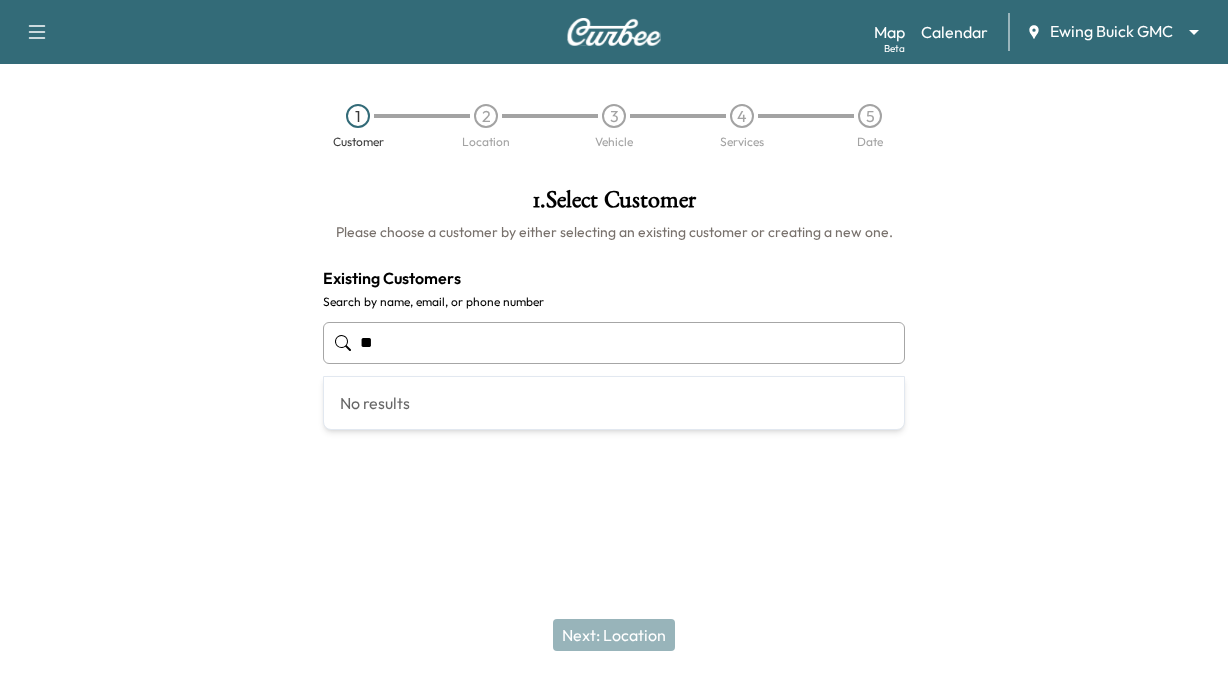 type on "*" 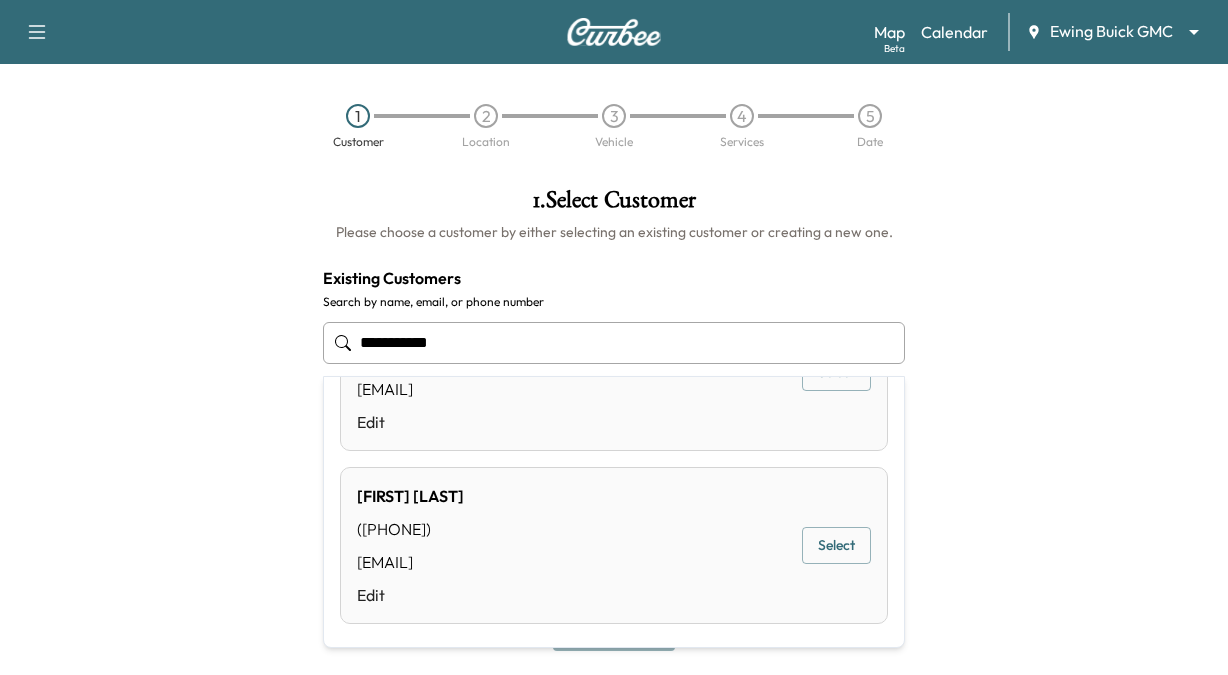 scroll, scrollTop: 1420, scrollLeft: 0, axis: vertical 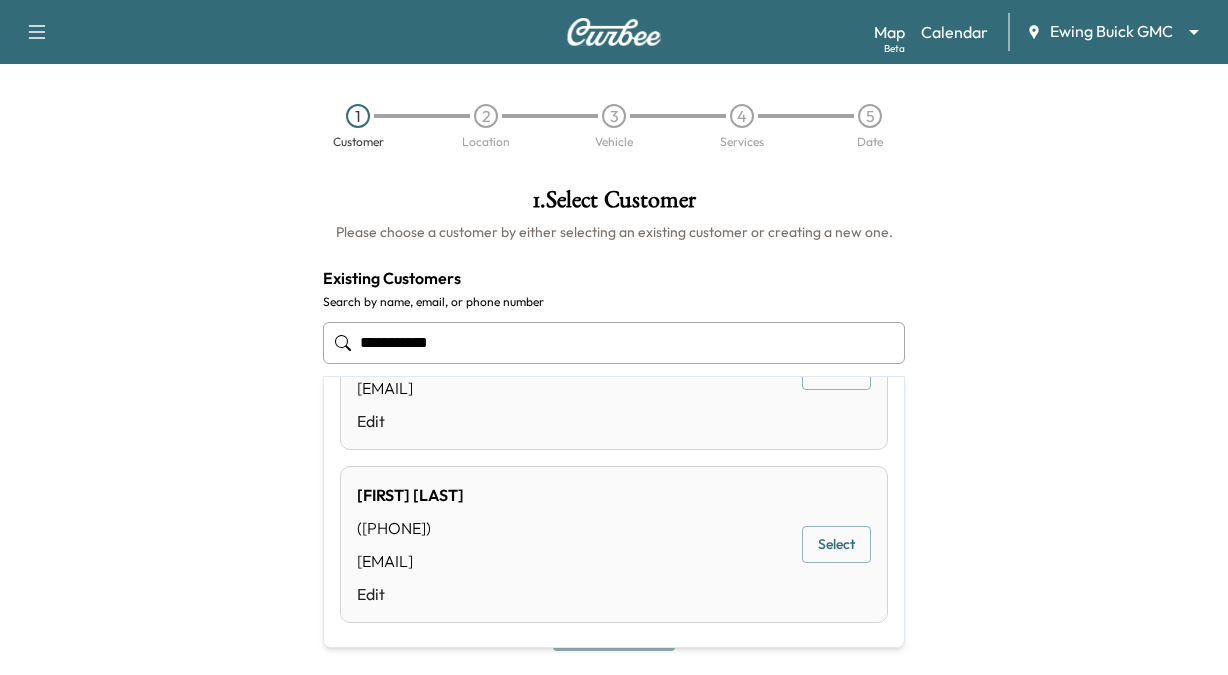 type on "**********" 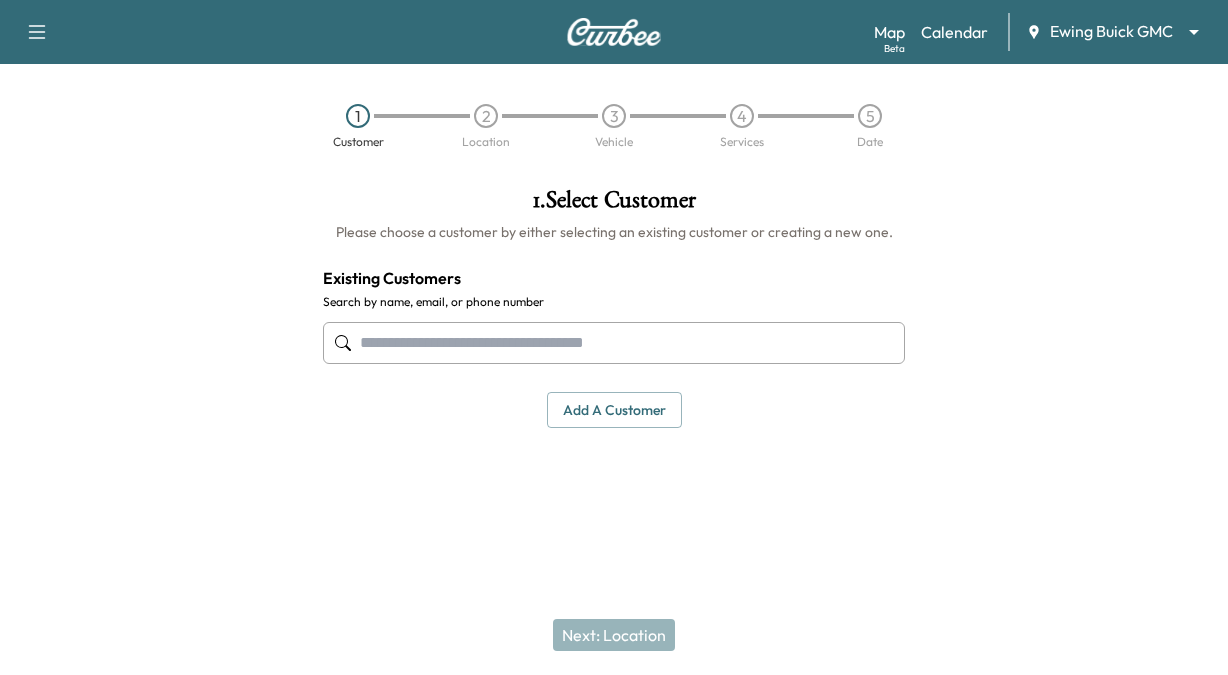 click at bounding box center [614, 343] 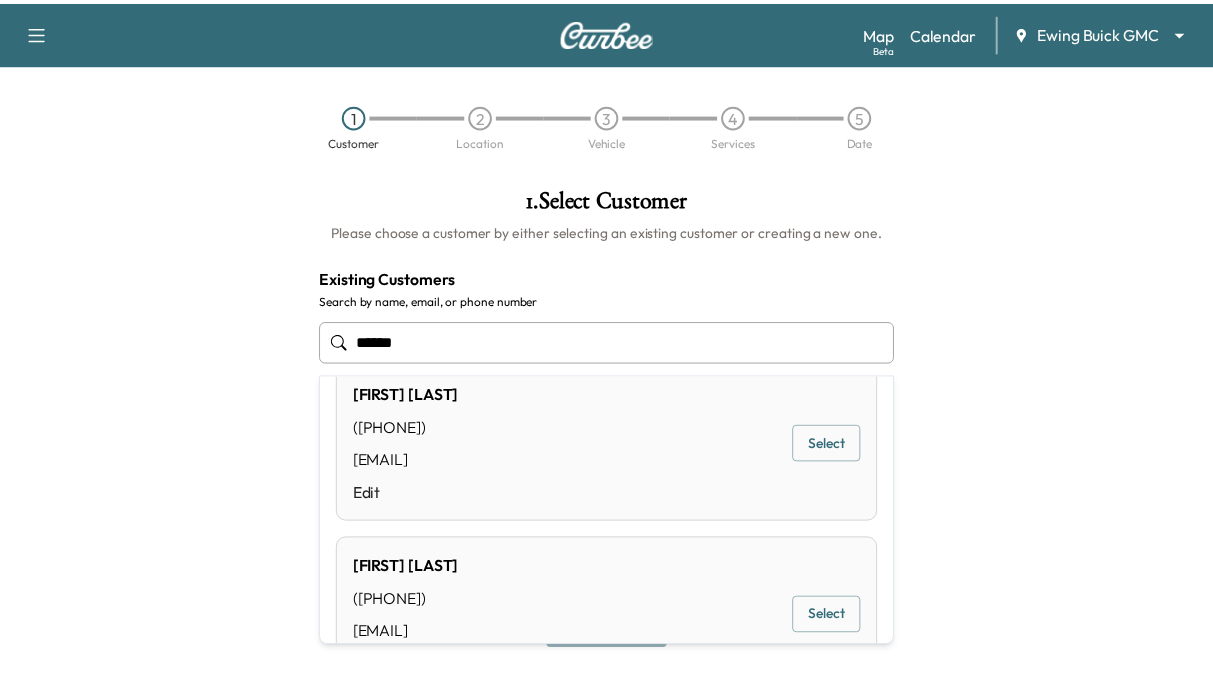 scroll, scrollTop: 0, scrollLeft: 0, axis: both 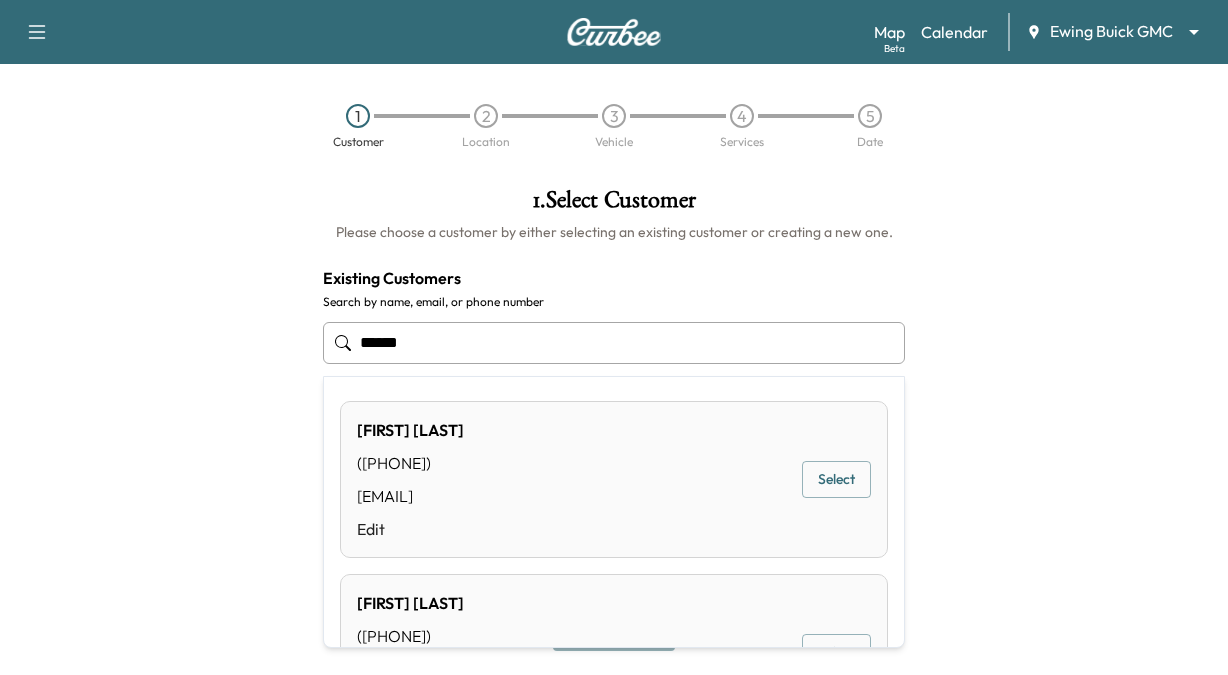 type on "******" 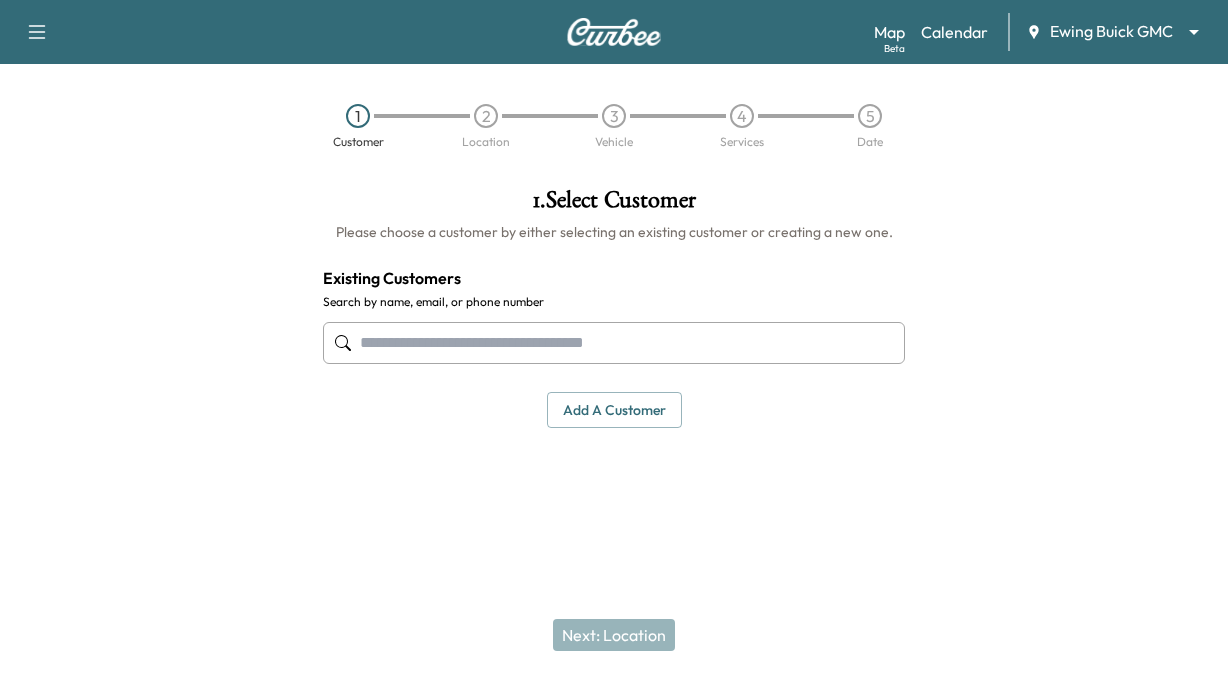 click at bounding box center (1074, 341) 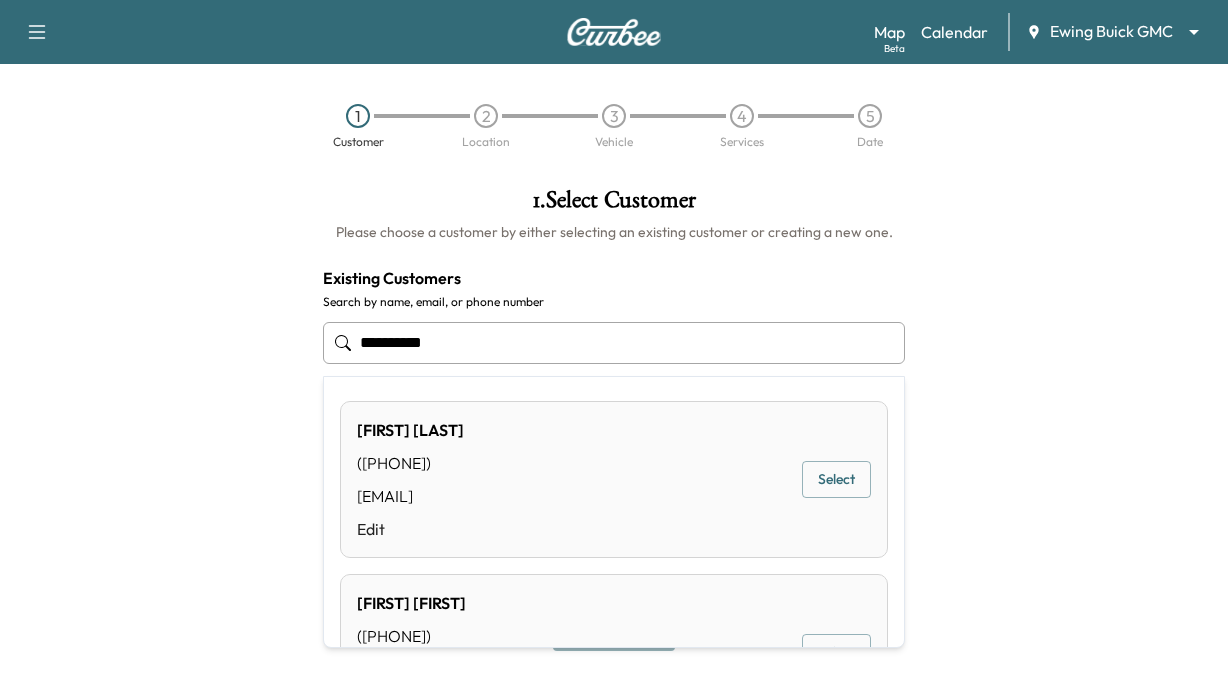 type on "**********" 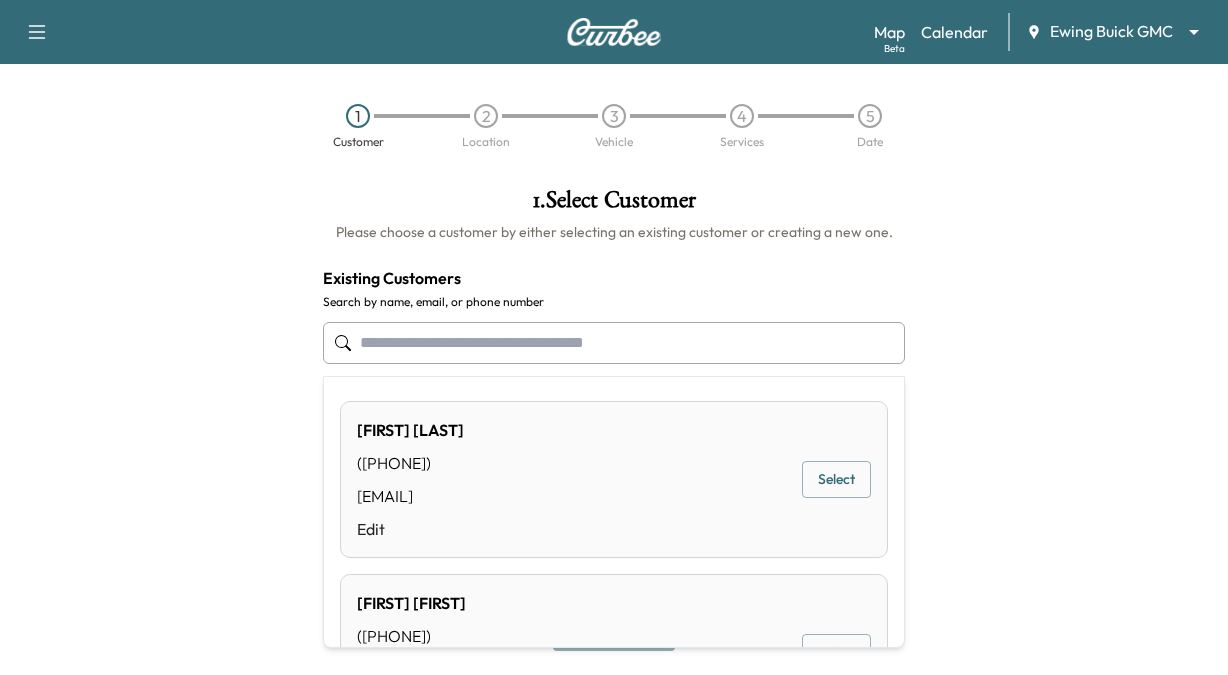 click 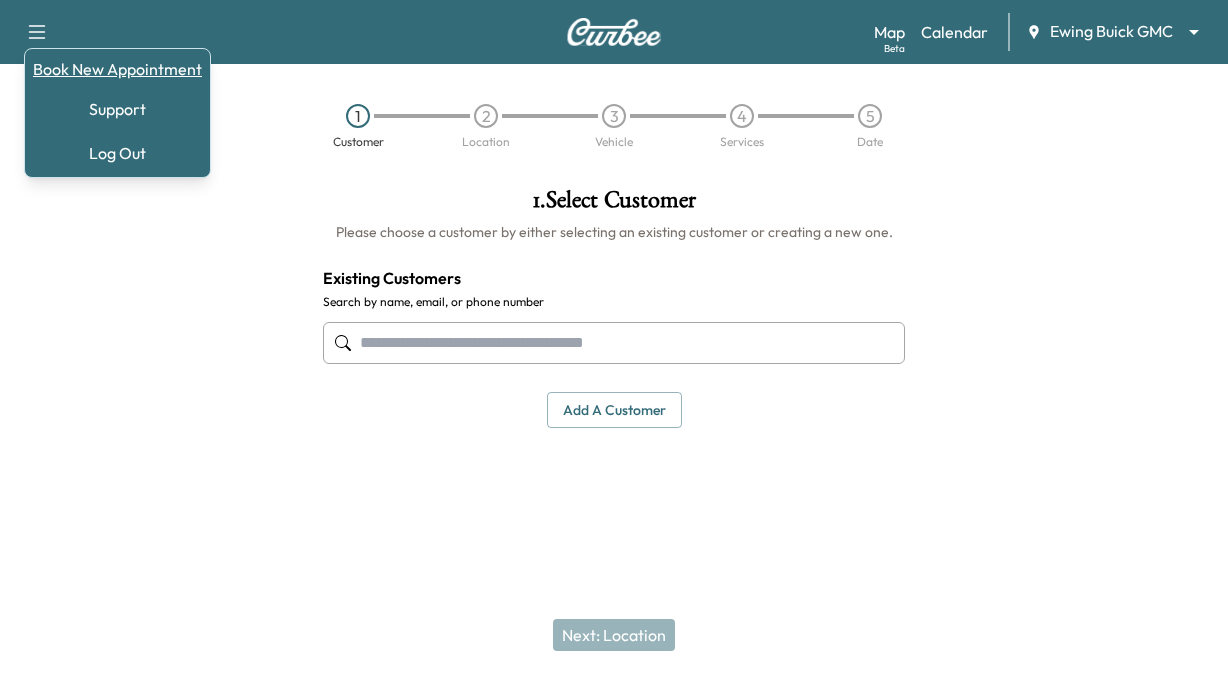 drag, startPoint x: 139, startPoint y: 65, endPoint x: 151, endPoint y: 67, distance: 12.165525 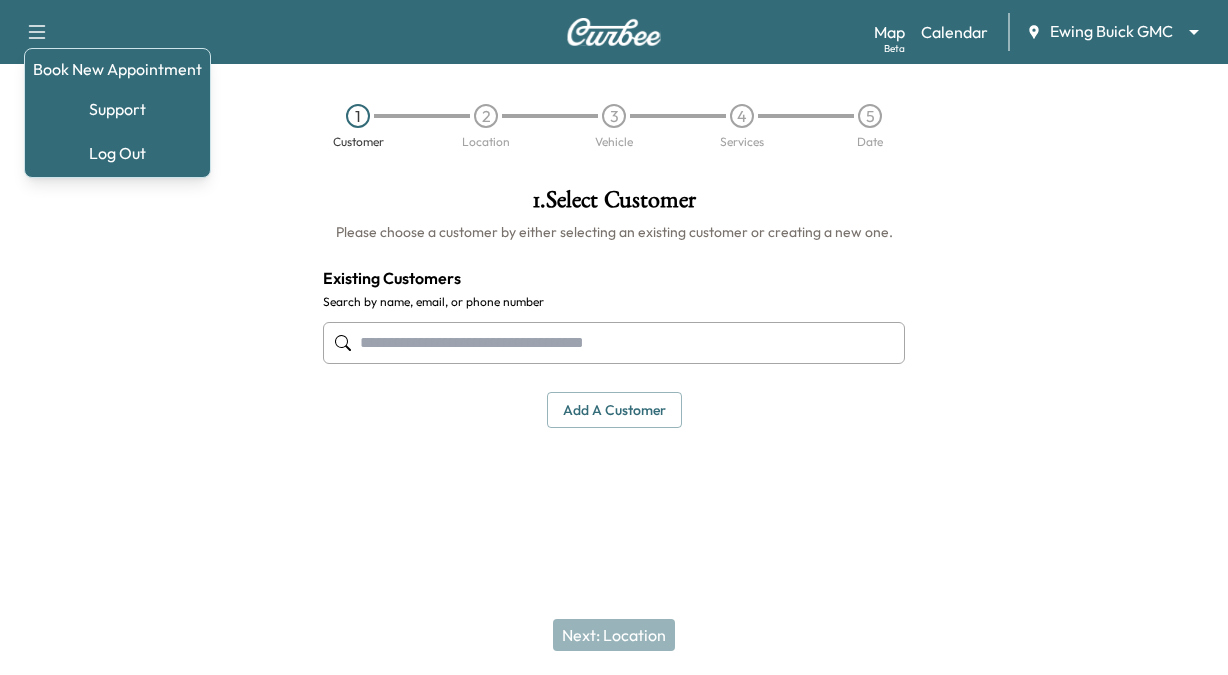 click on "Add a customer" at bounding box center (614, 410) 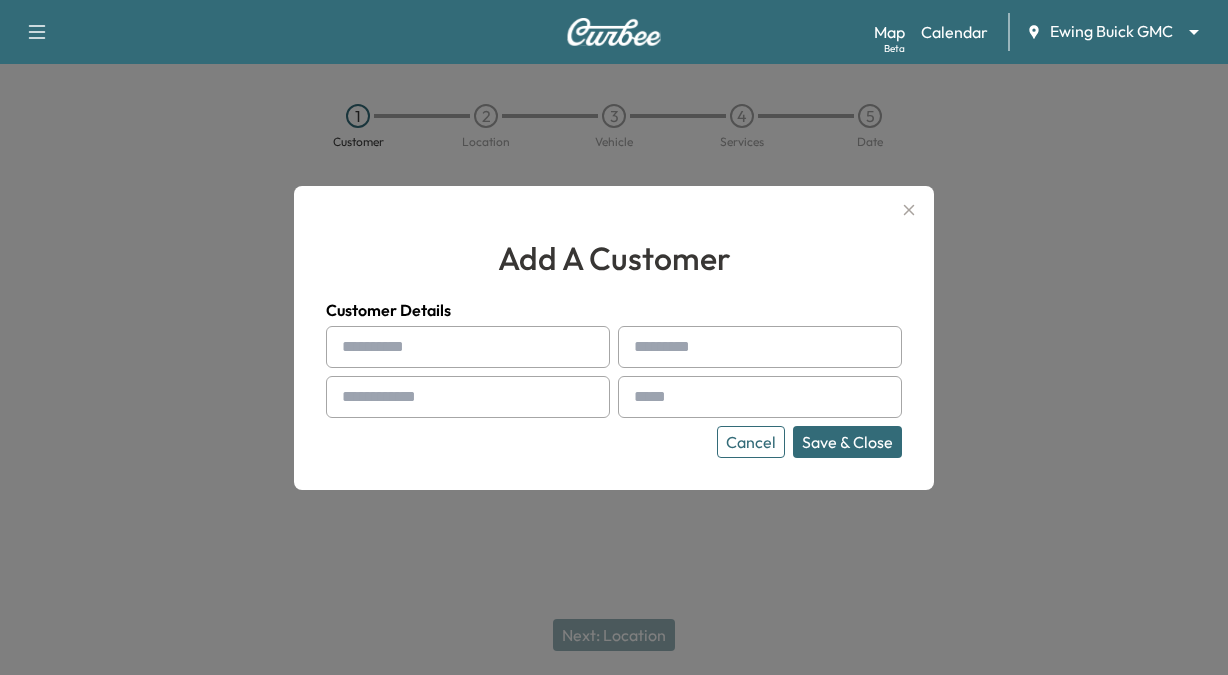 click at bounding box center [346, 347] 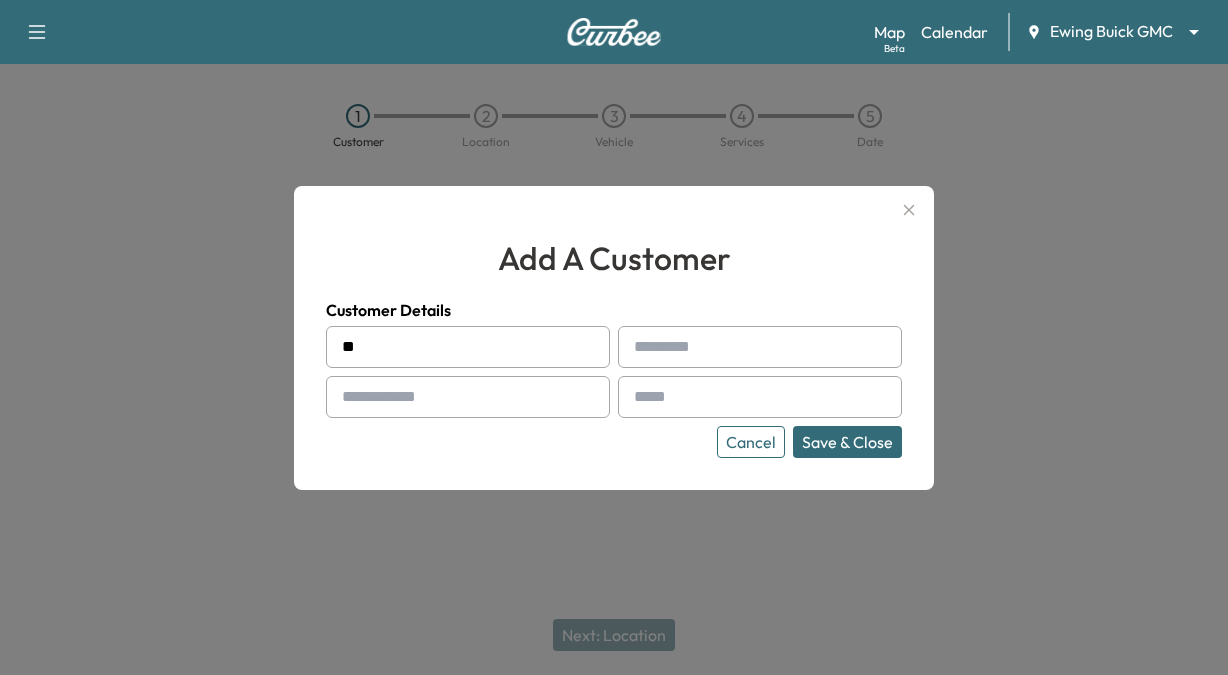 type on "*" 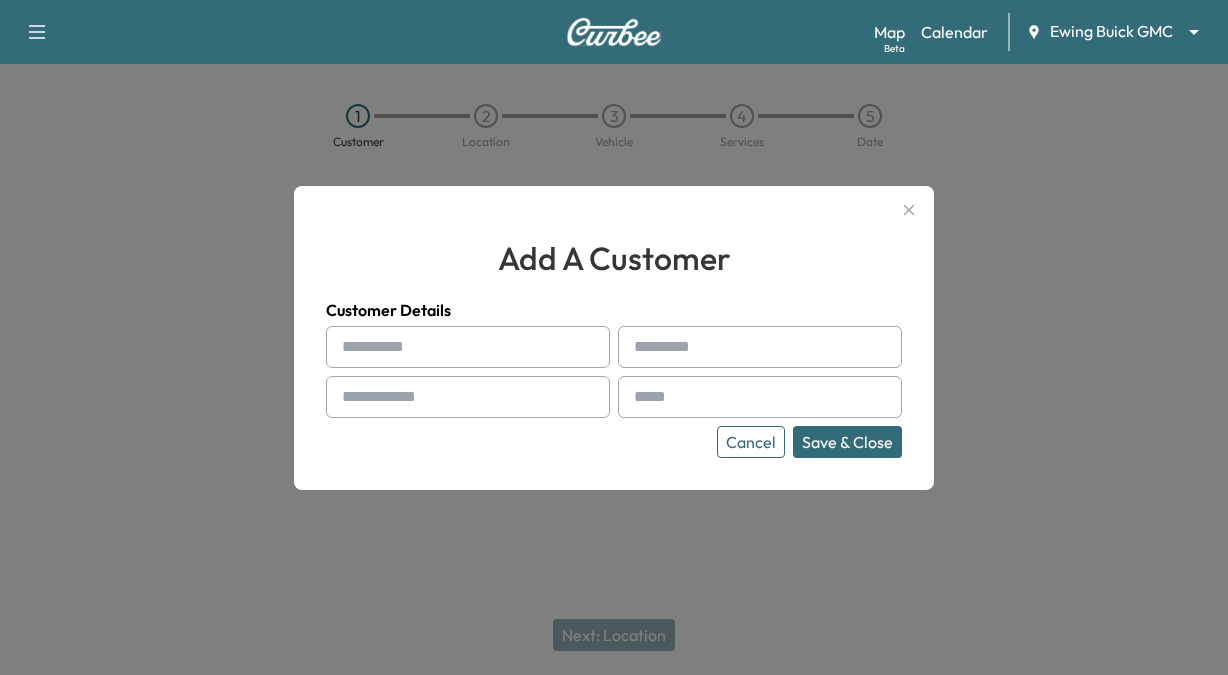 type on "*" 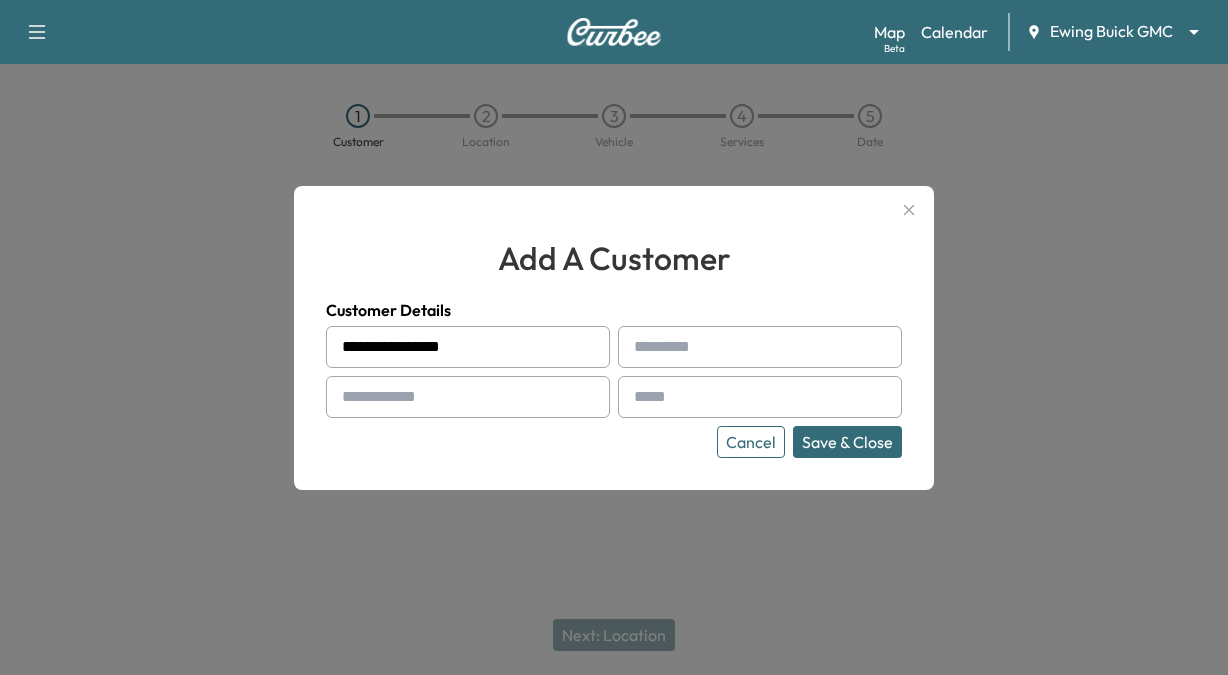 drag, startPoint x: 493, startPoint y: 356, endPoint x: 416, endPoint y: 345, distance: 77.781746 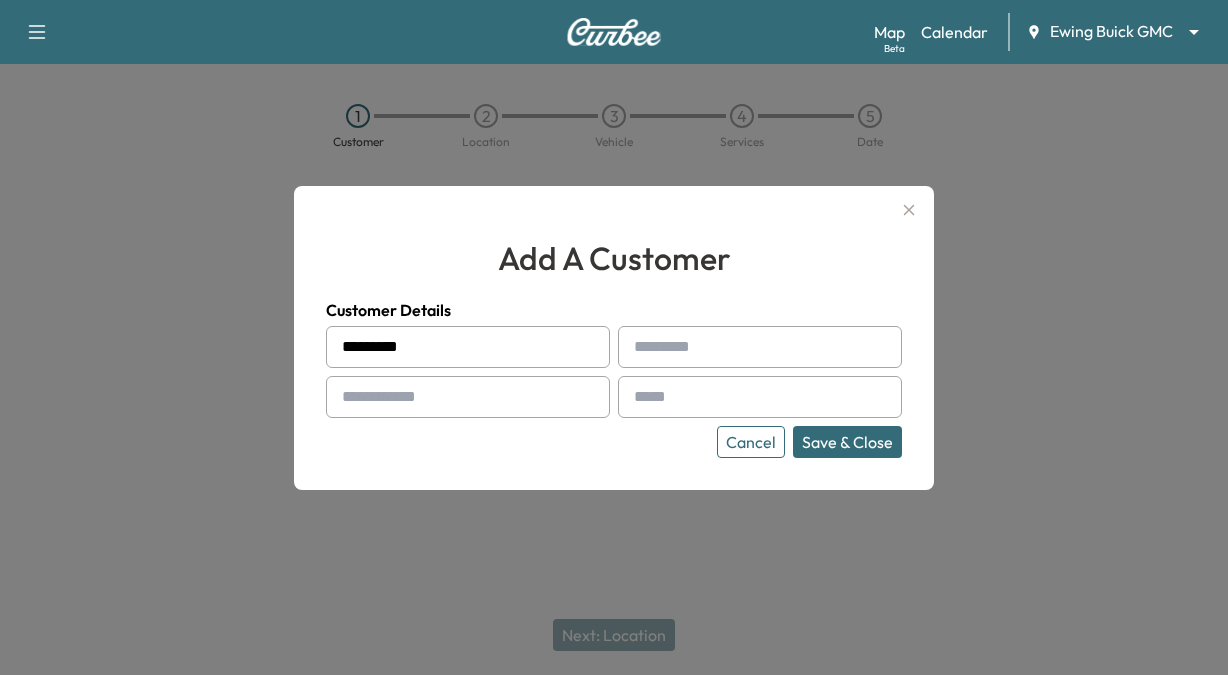 type on "*********" 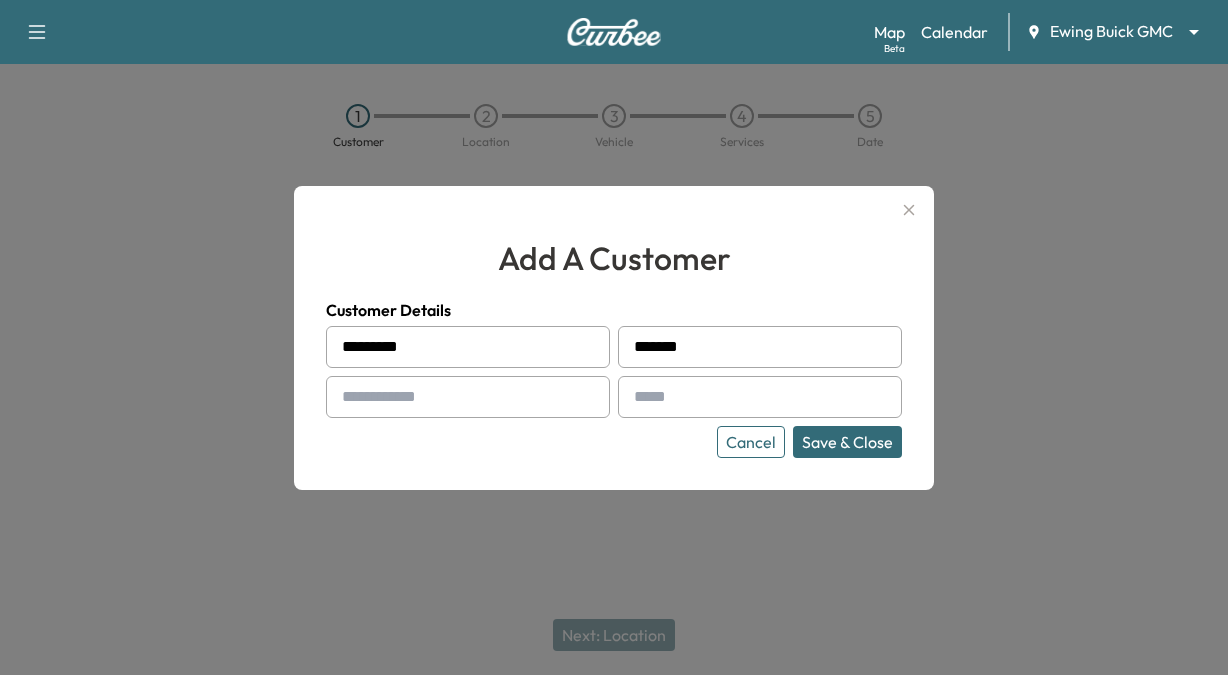 type on "******" 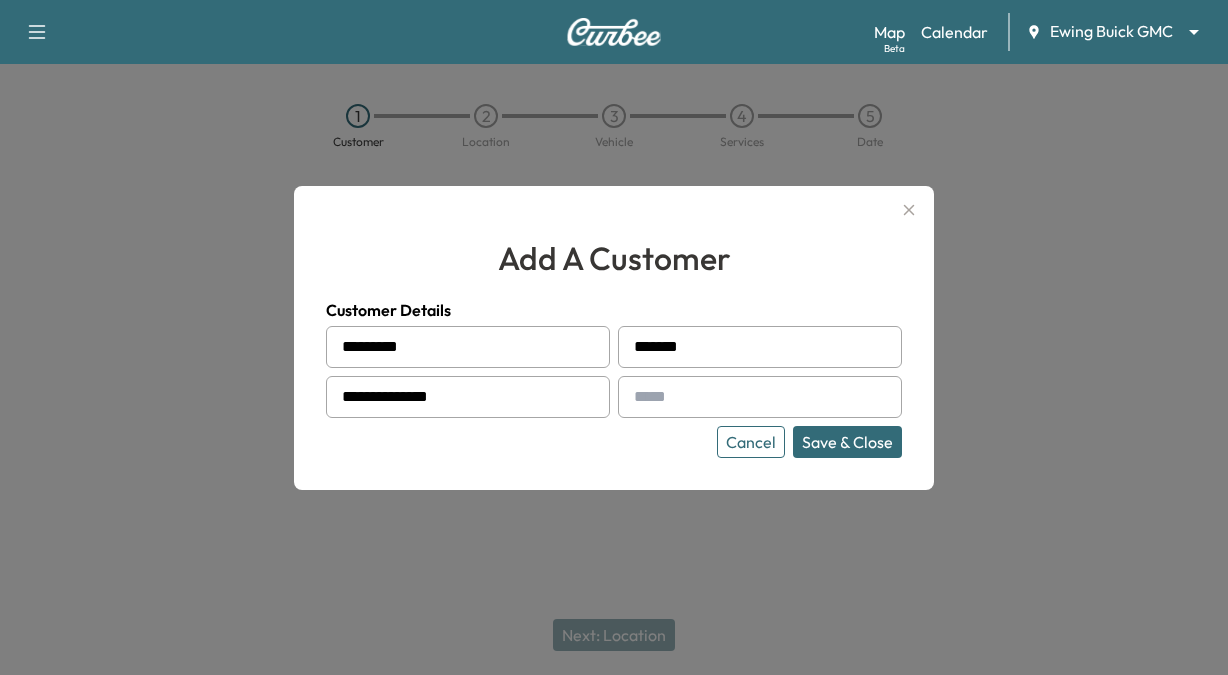 type on "**********" 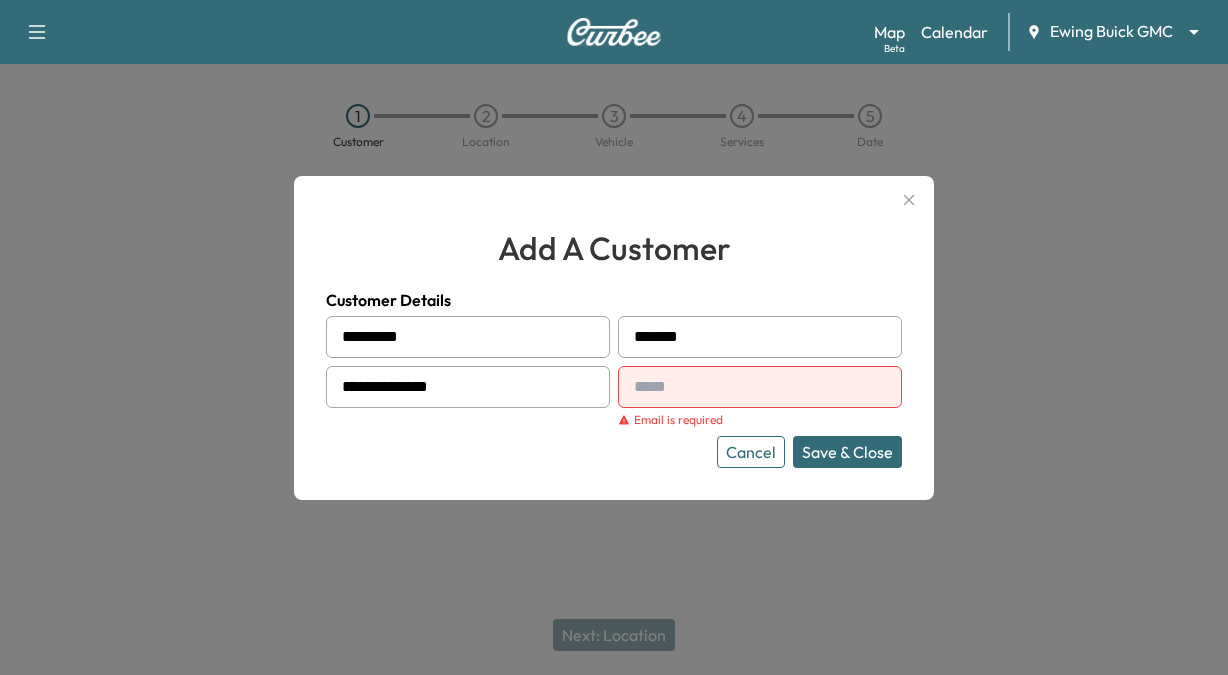 click at bounding box center [760, 387] 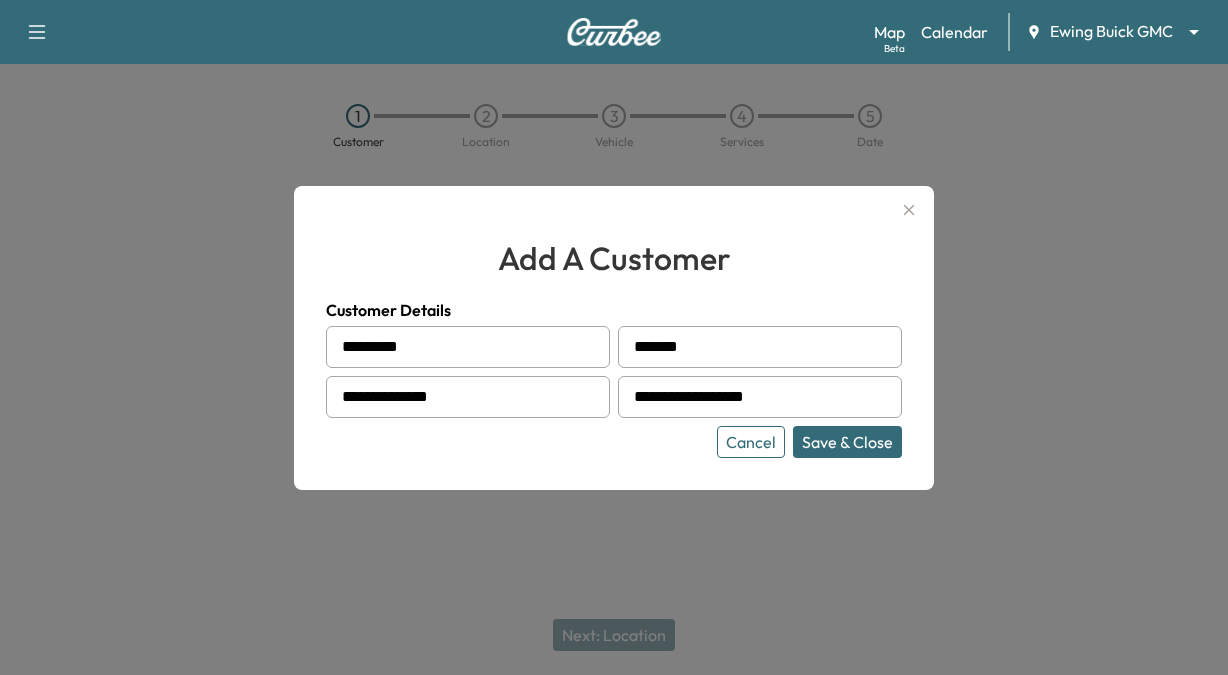 type on "**********" 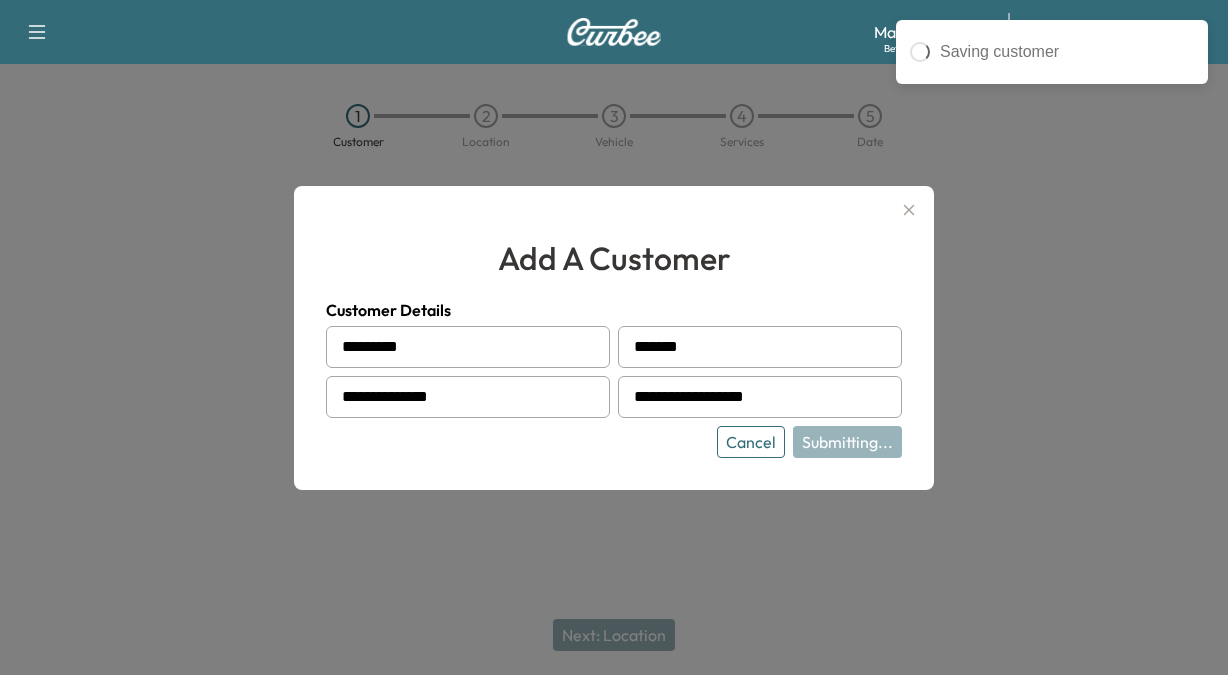 type on "**********" 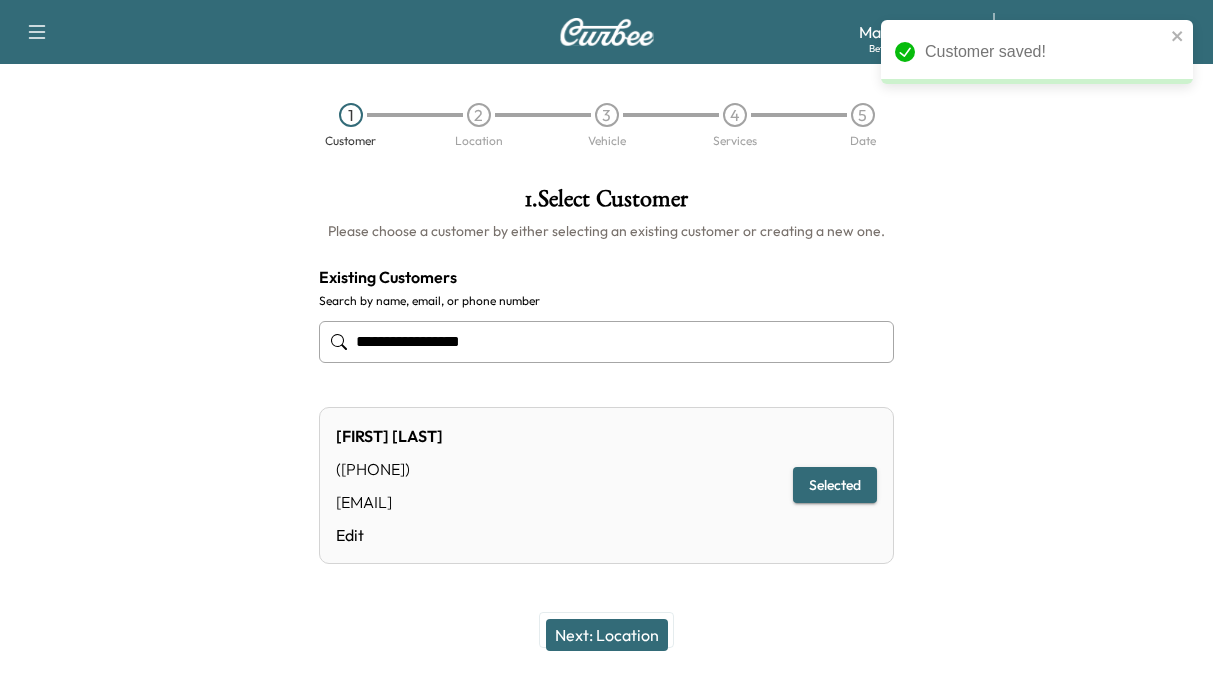 scroll, scrollTop: 54, scrollLeft: 0, axis: vertical 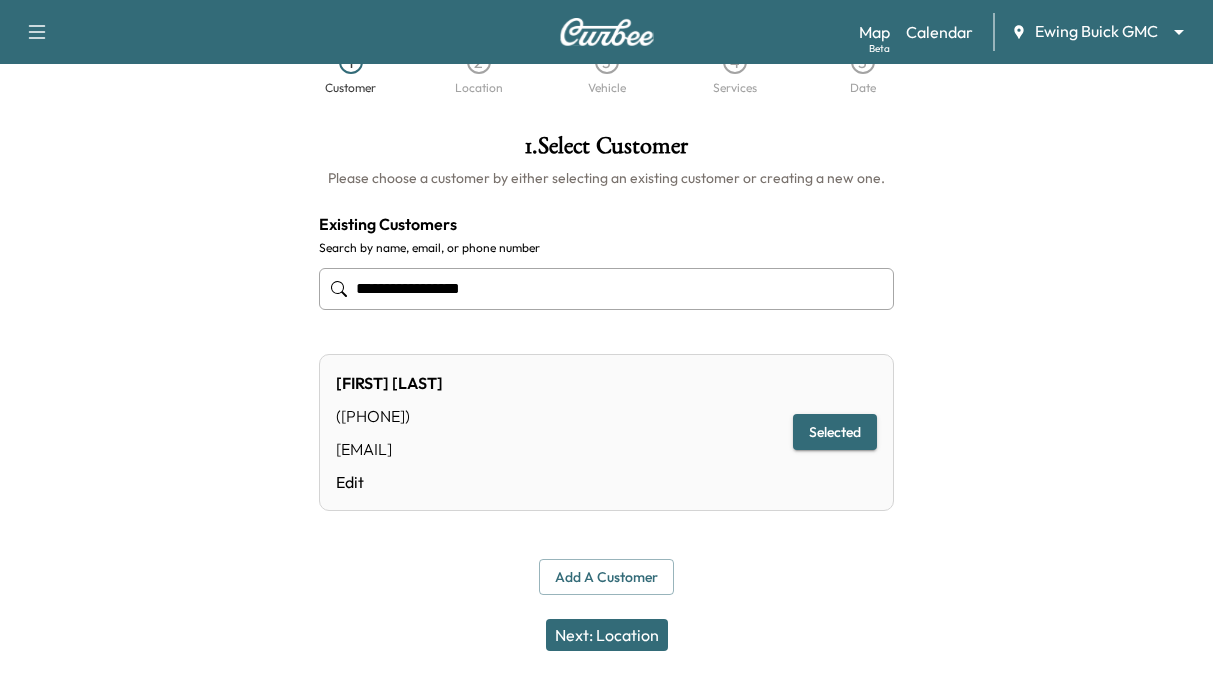 click on "Next: Location" at bounding box center (607, 635) 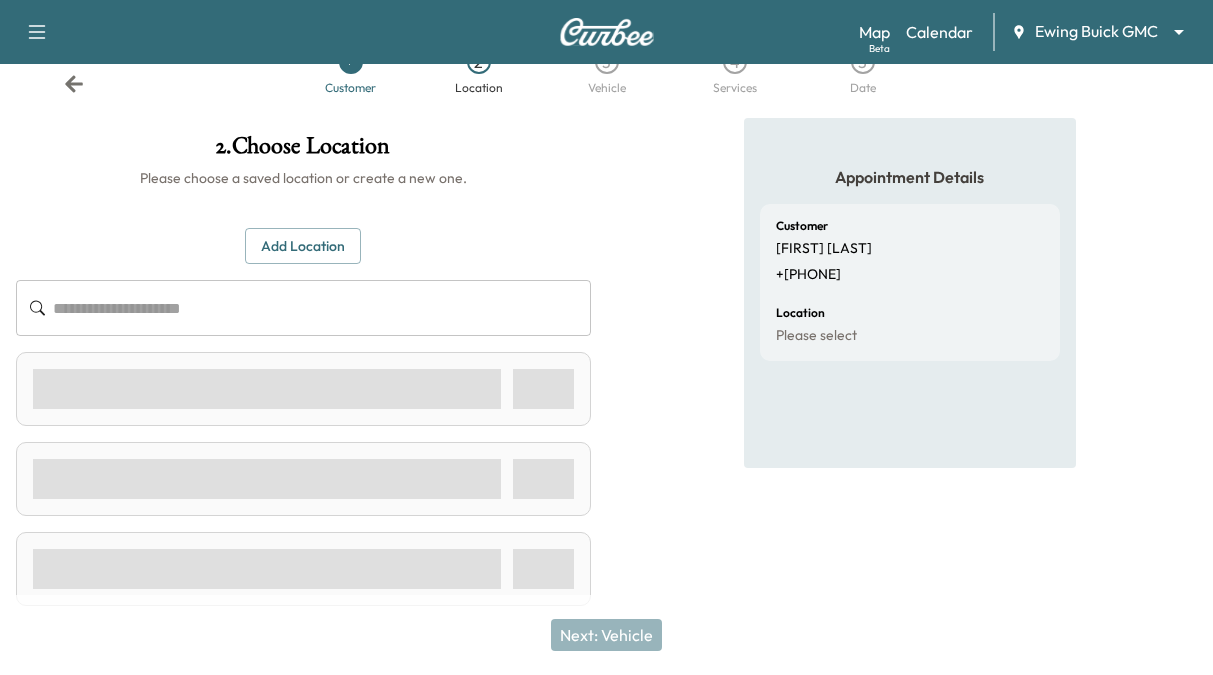 scroll, scrollTop: 0, scrollLeft: 0, axis: both 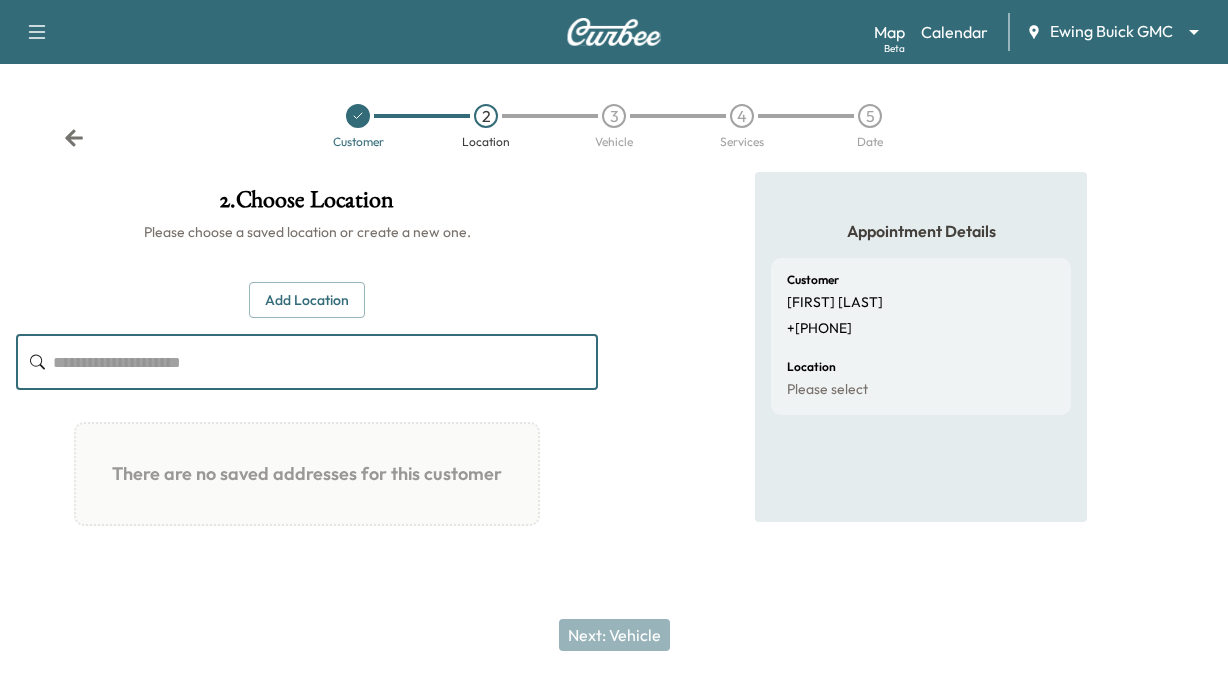 drag, startPoint x: 184, startPoint y: 376, endPoint x: 160, endPoint y: 367, distance: 25.632011 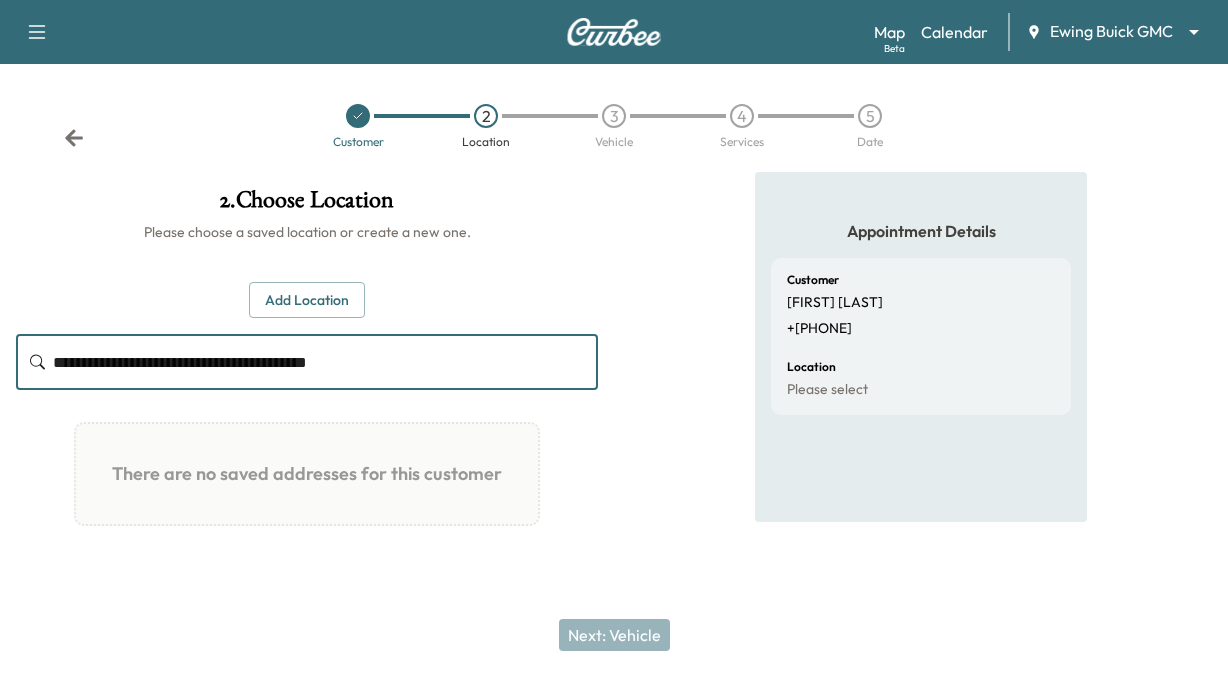 drag, startPoint x: 450, startPoint y: 373, endPoint x: -56, endPoint y: 371, distance: 506.00397 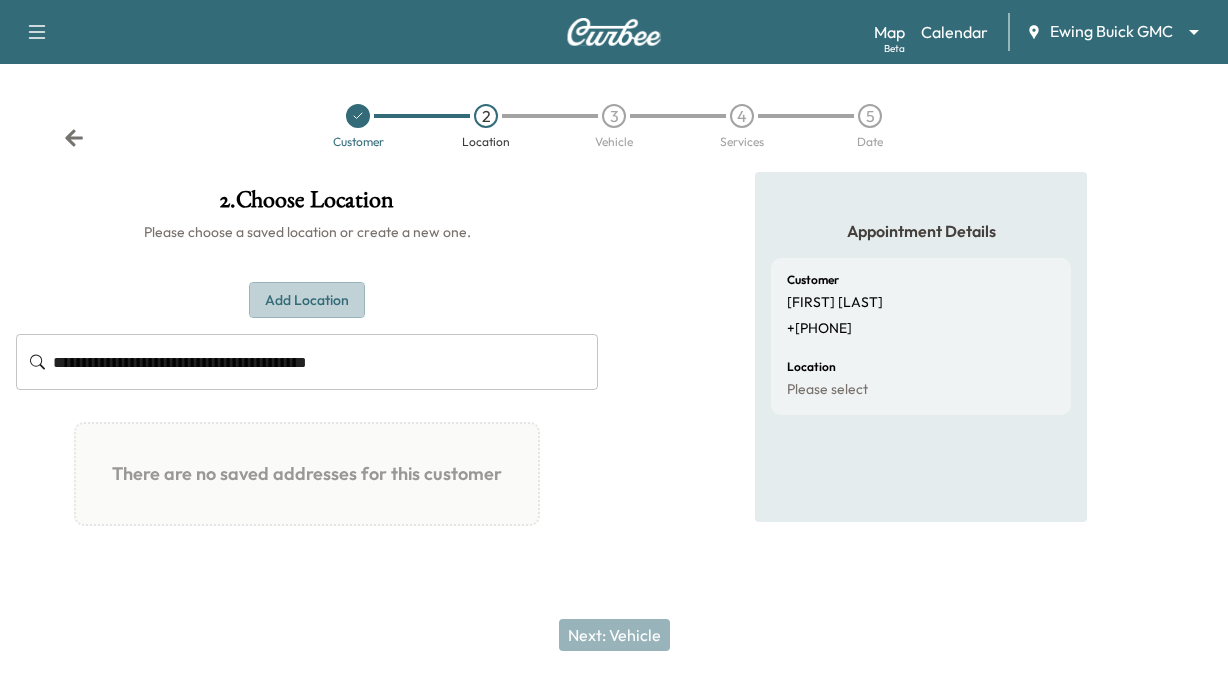 click on "Add Location" at bounding box center [307, 300] 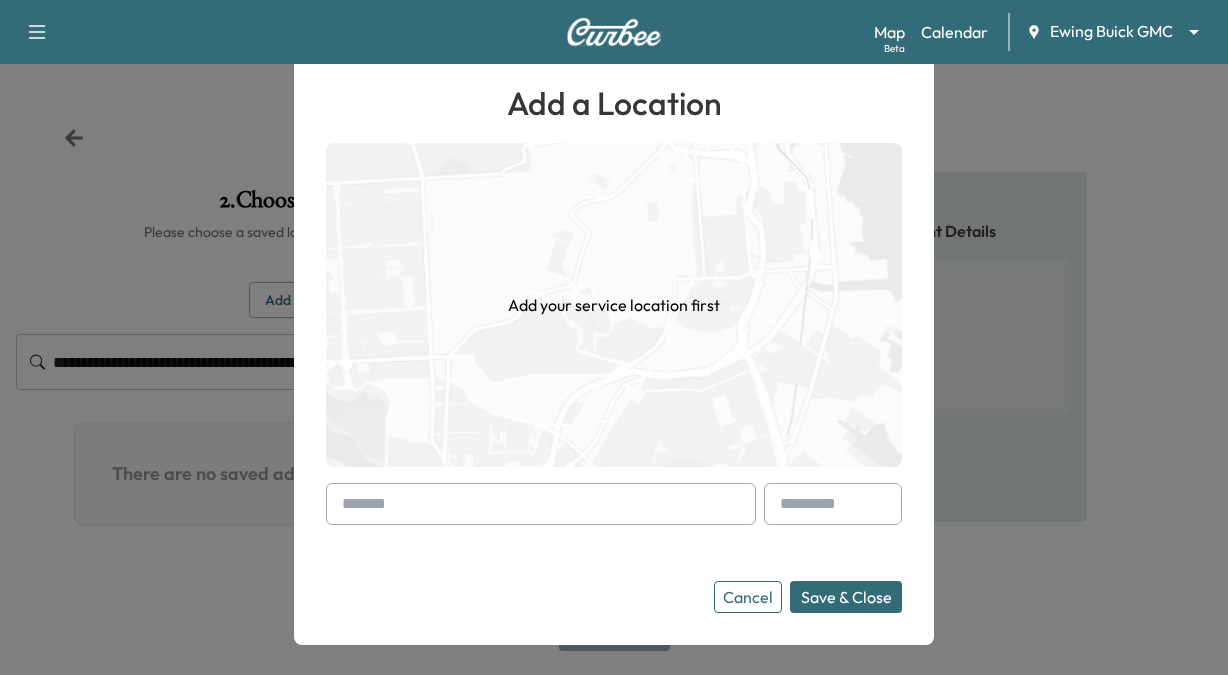 click at bounding box center (541, 504) 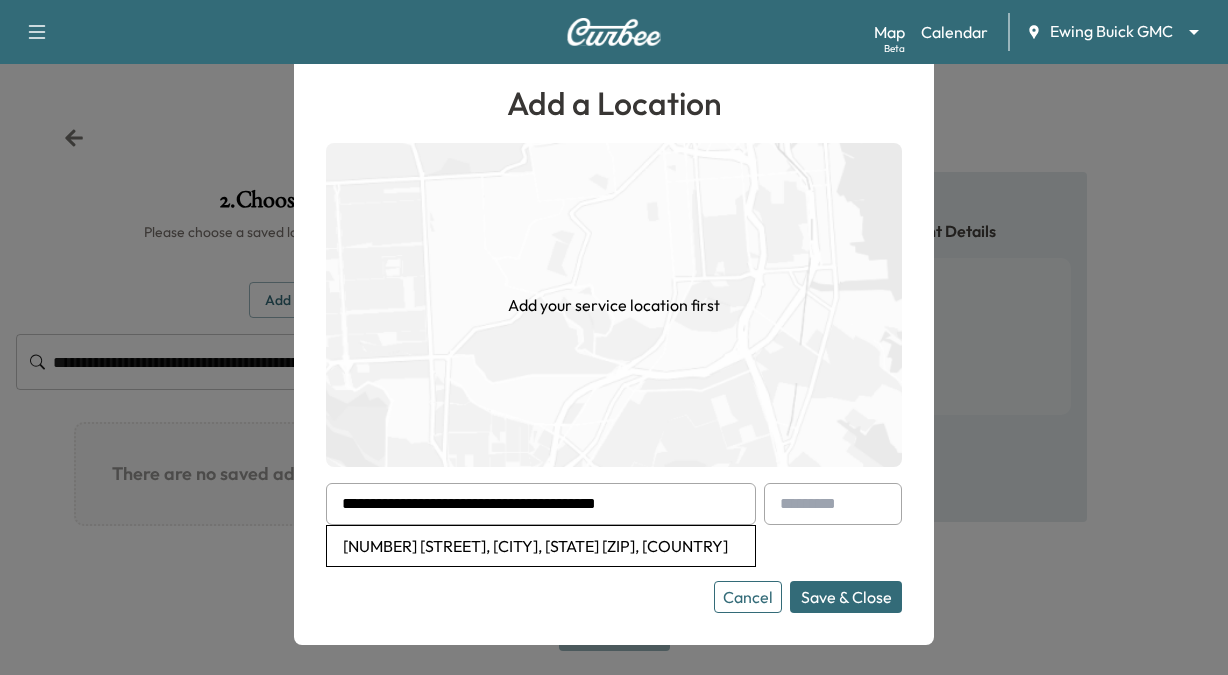 click on "**********" at bounding box center [541, 504] 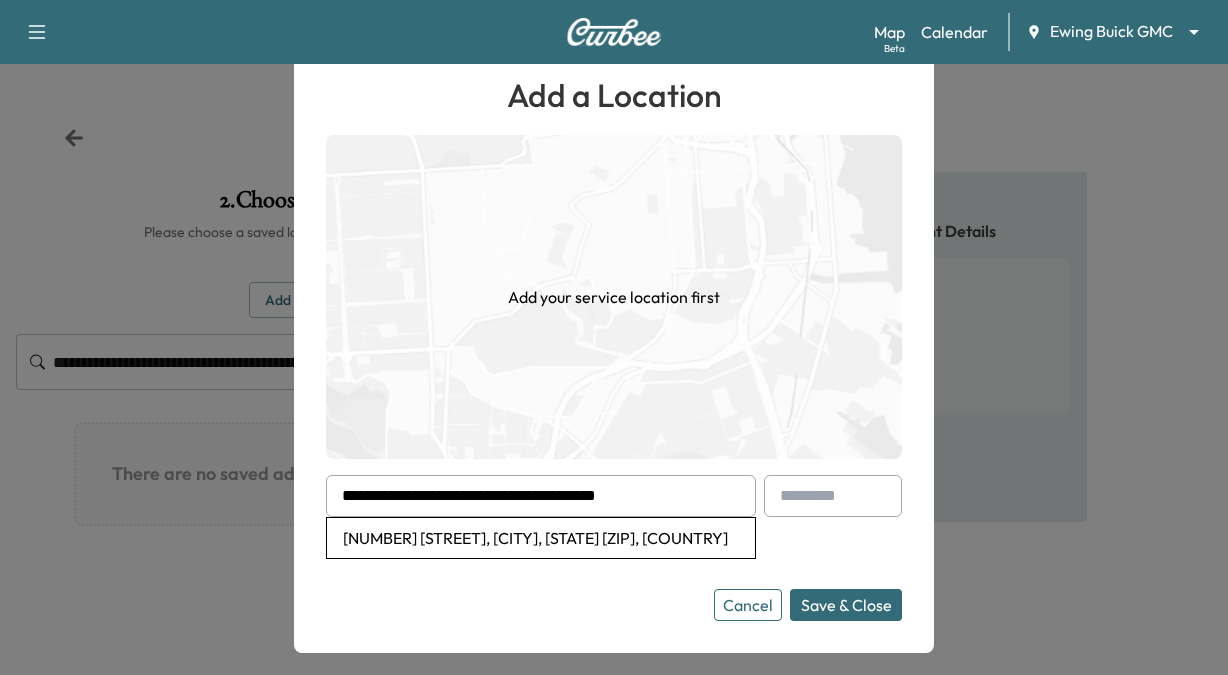 click on "Save & Close" at bounding box center [846, 605] 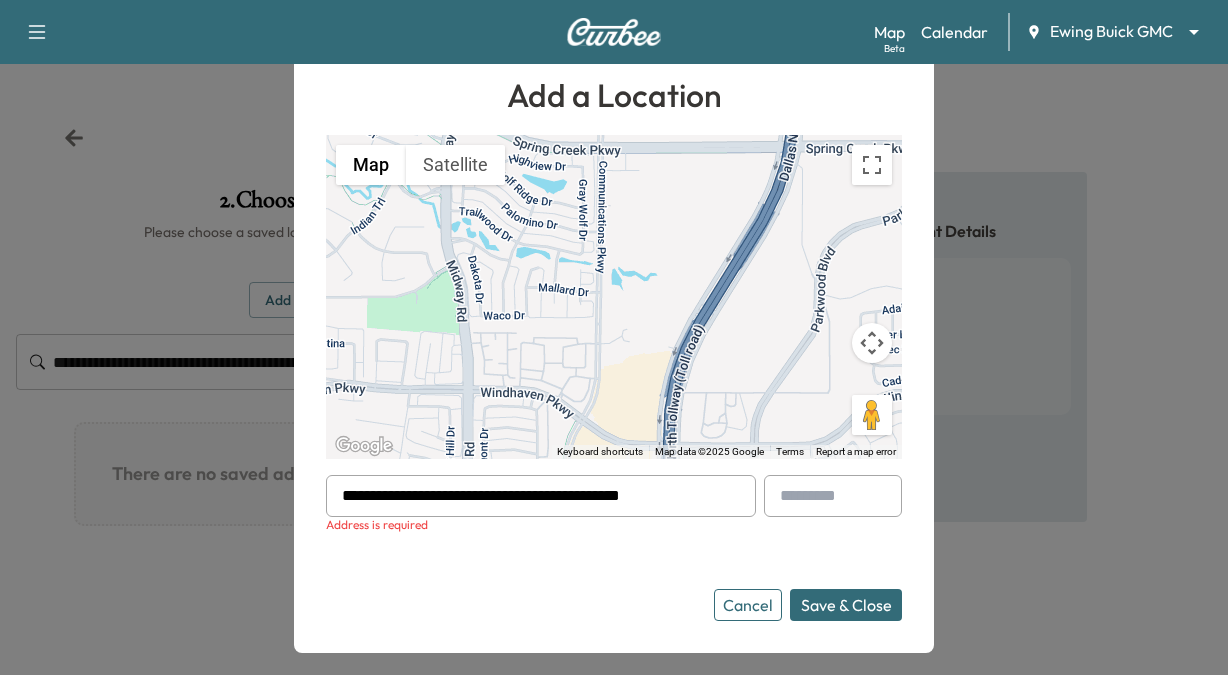 click on "Save & Close" at bounding box center [846, 605] 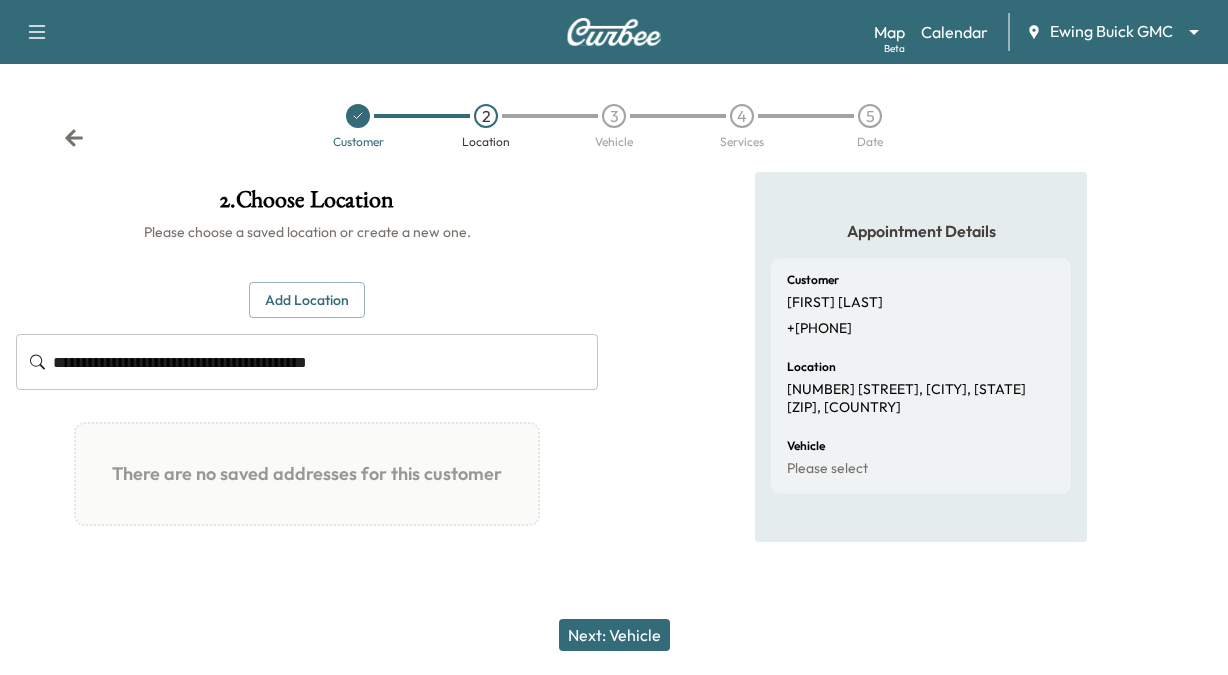 click on "Next: Vehicle" at bounding box center (614, 635) 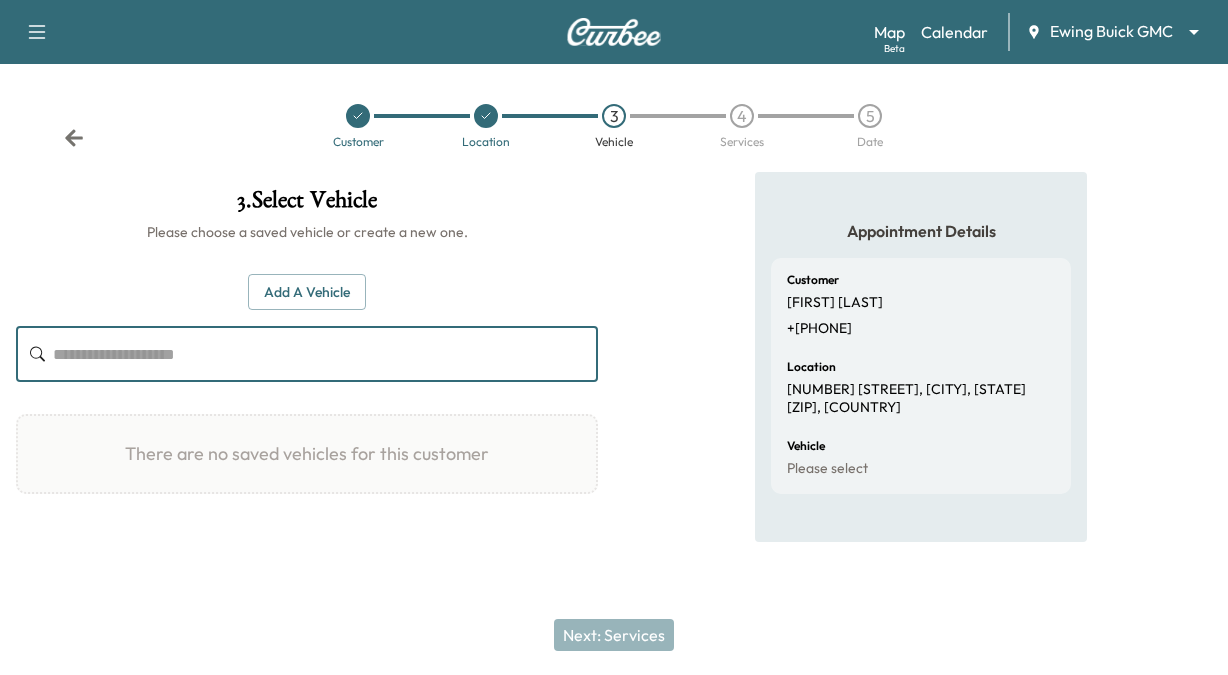 click at bounding box center [325, 354] 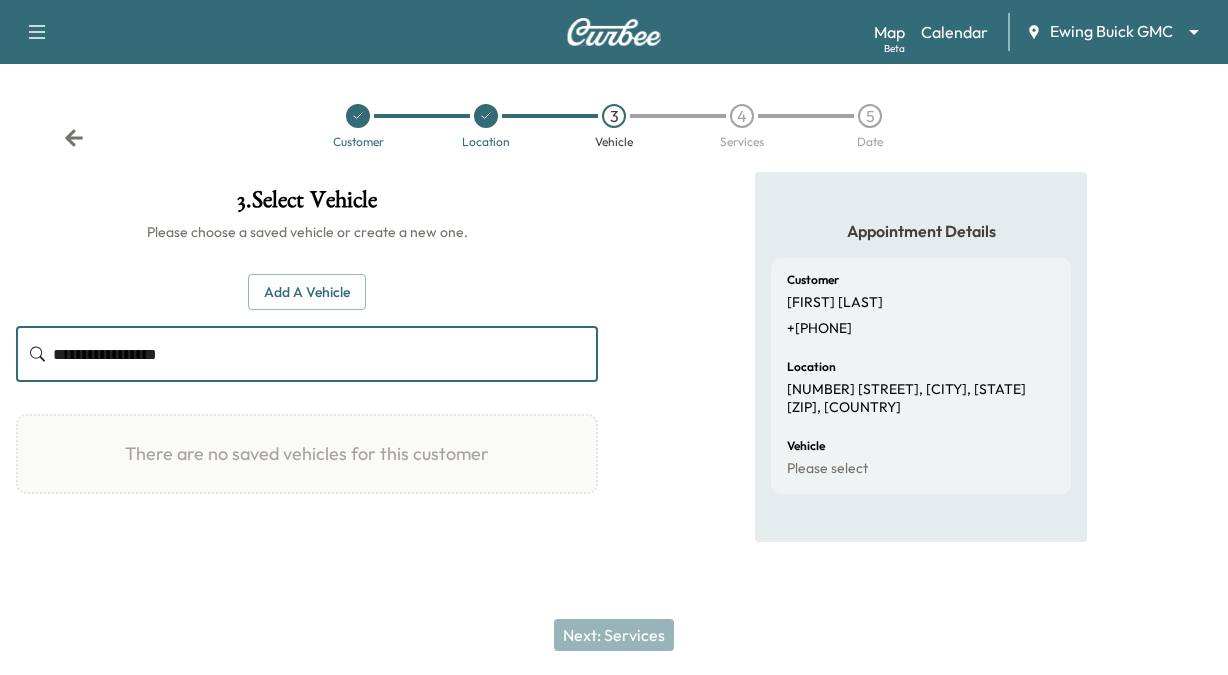 type on "**********" 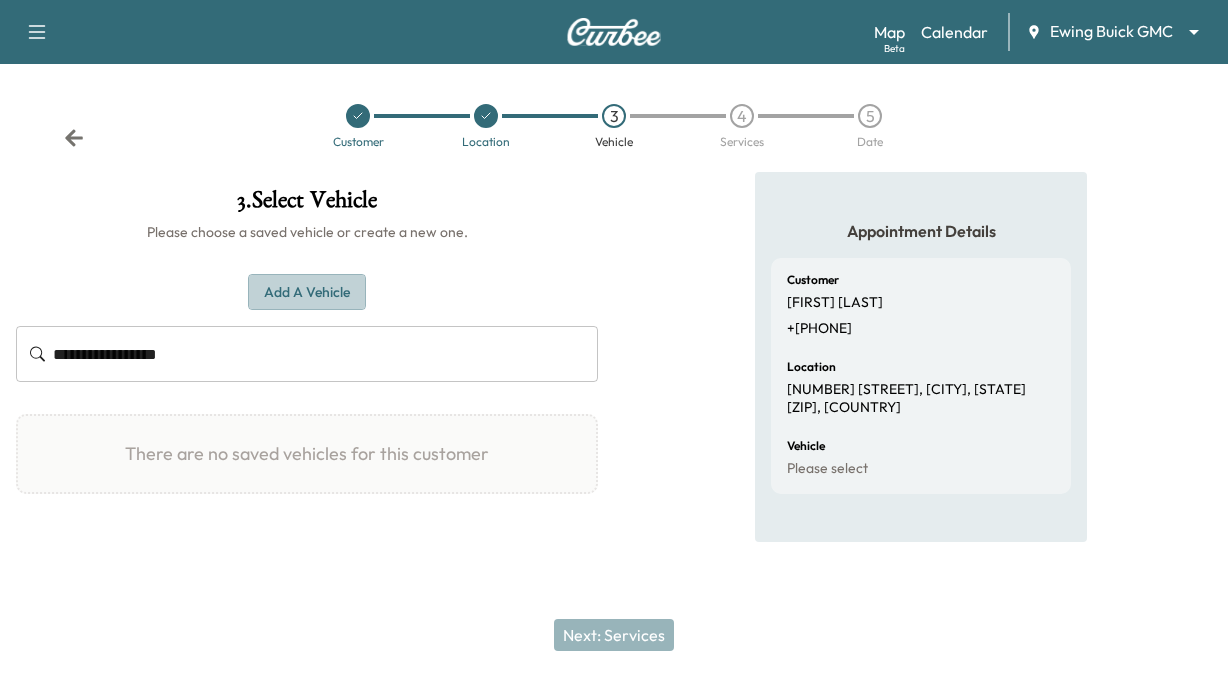 click on "Add a Vehicle" at bounding box center (307, 292) 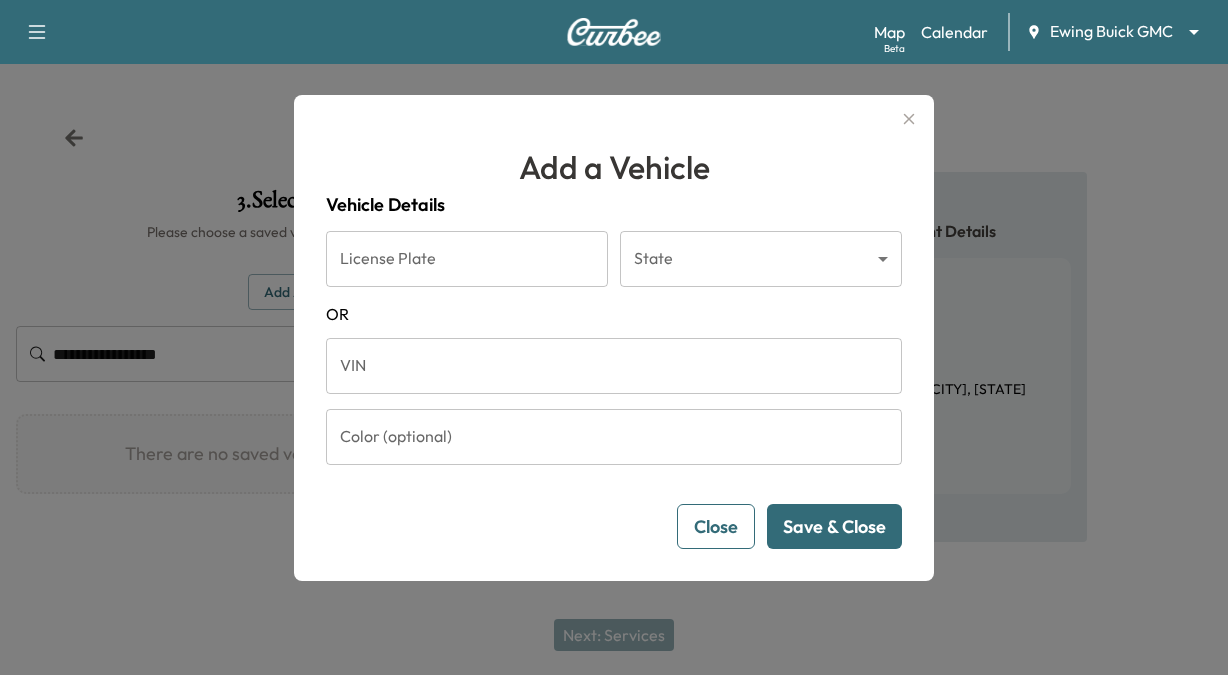 click on "VIN" at bounding box center [614, 366] 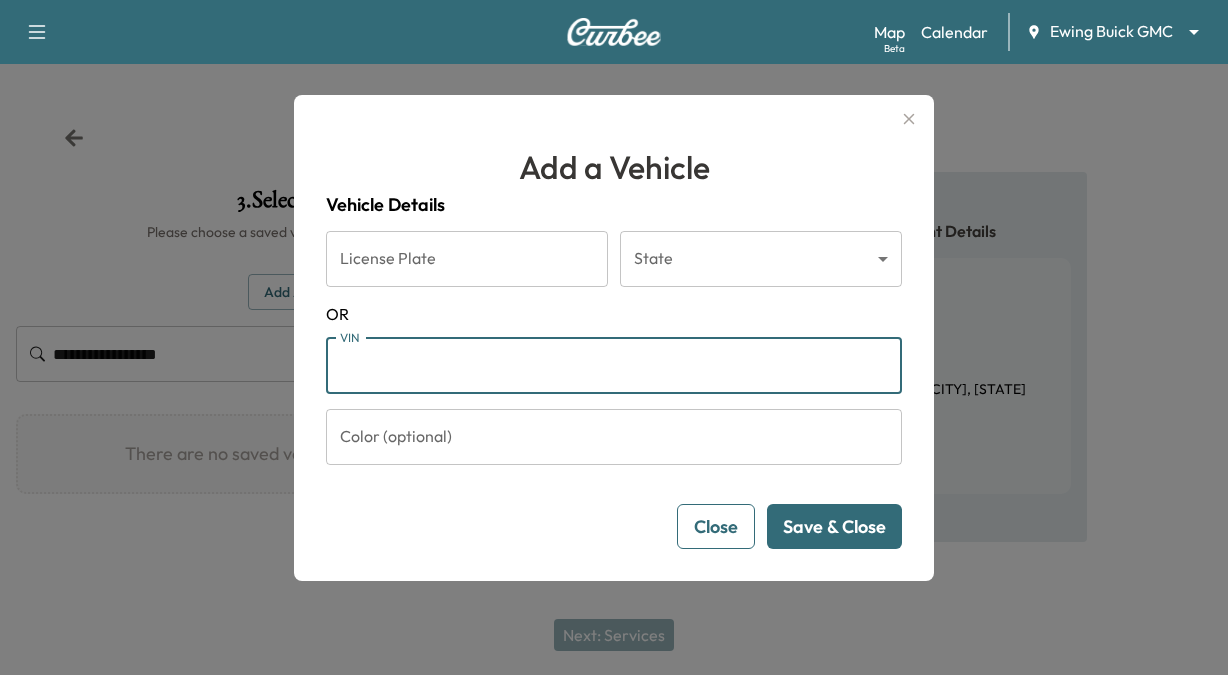 paste on "**********" 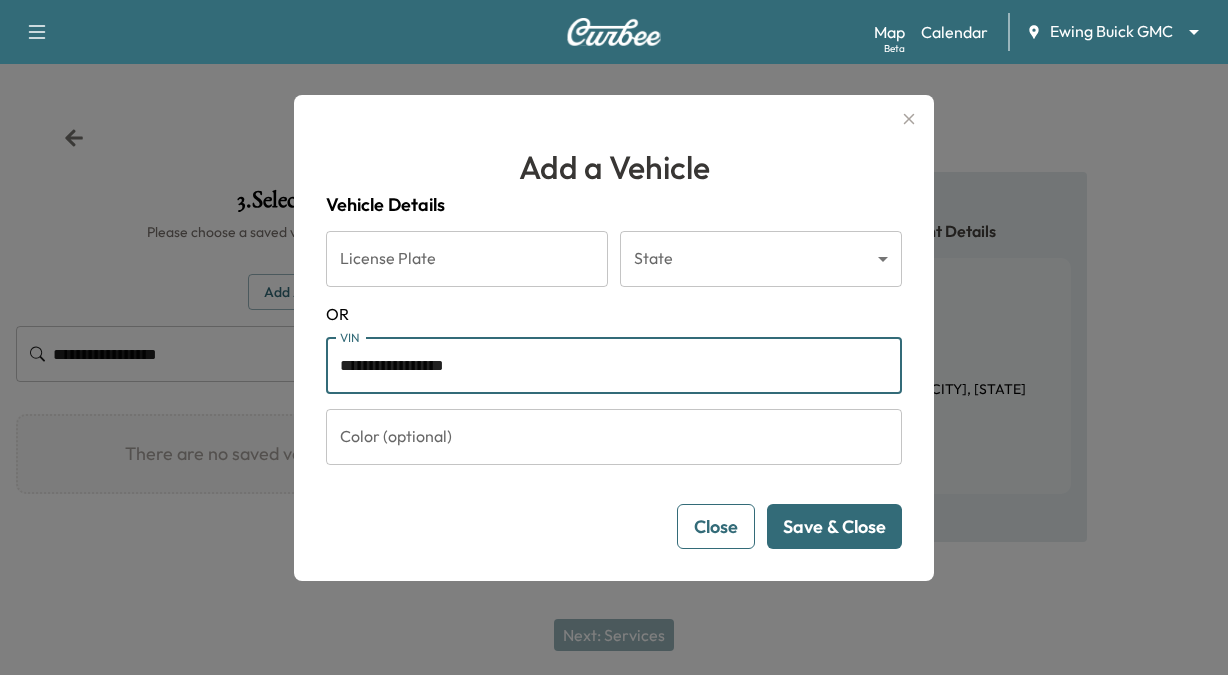 type on "**********" 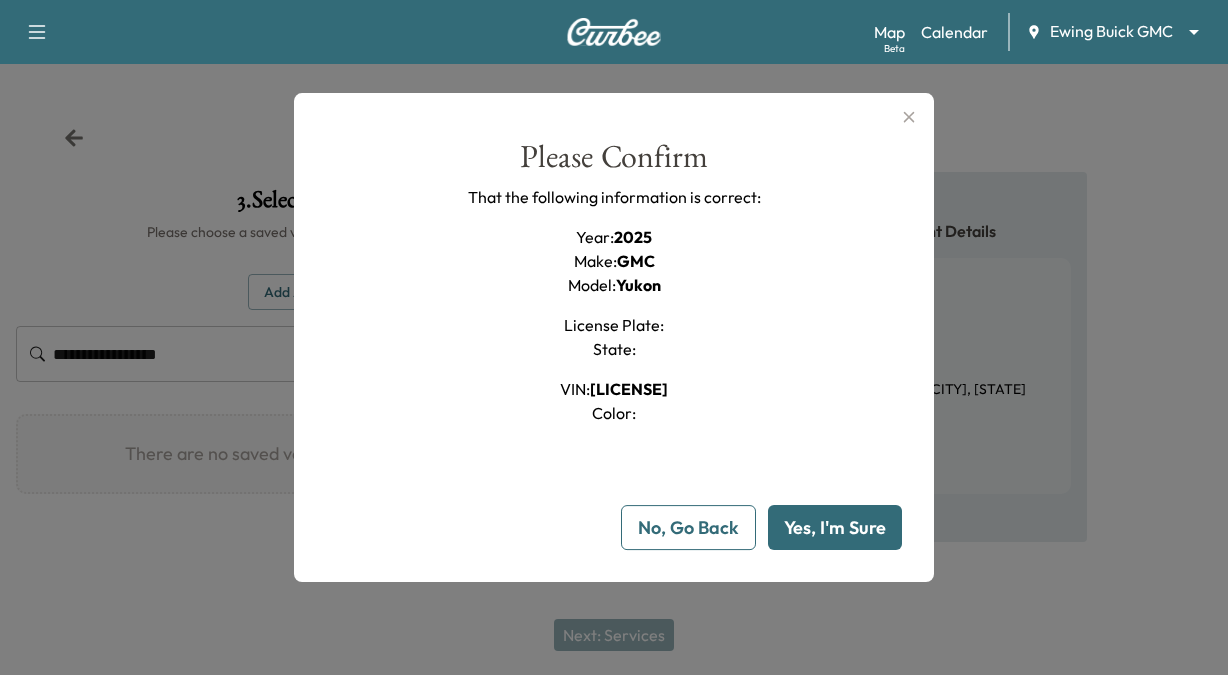 click on "Yes, I'm Sure" at bounding box center [835, 527] 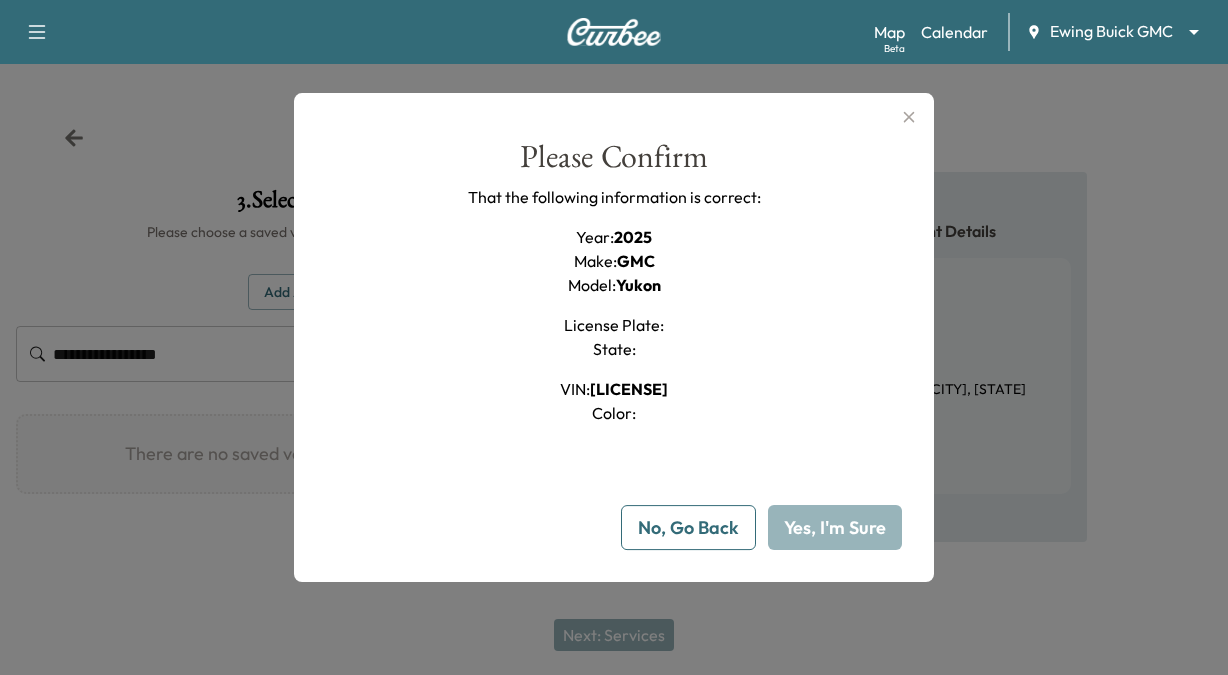type 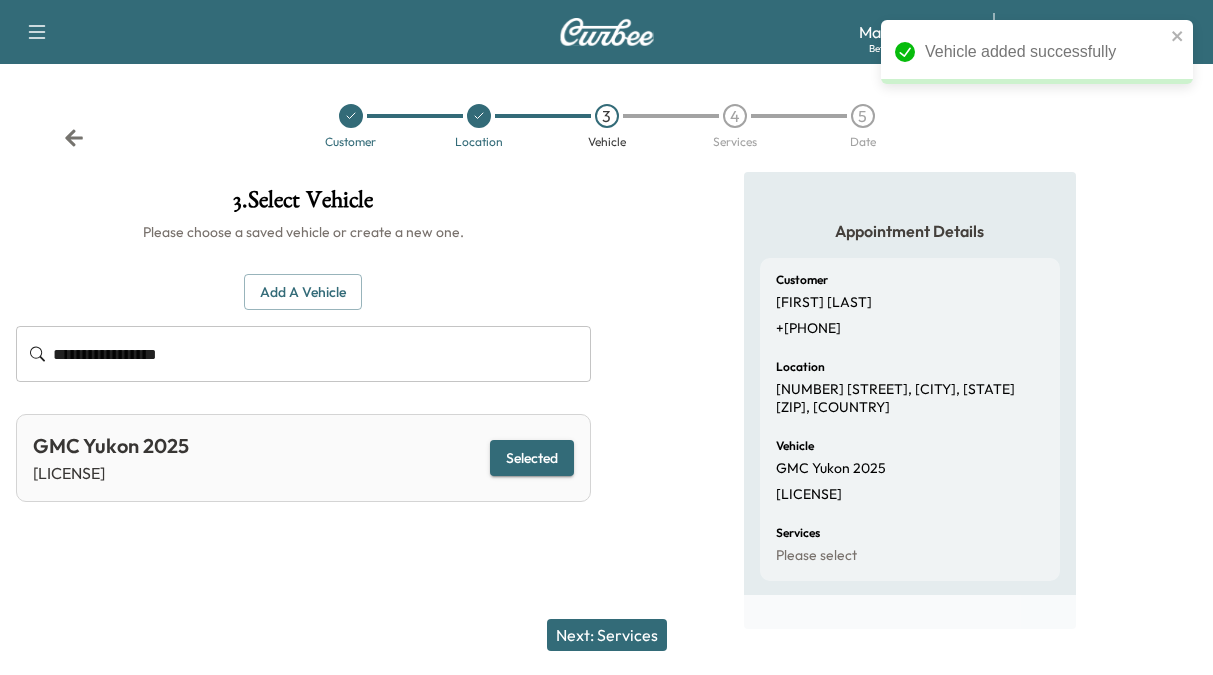 click on "Next: Services" at bounding box center (607, 635) 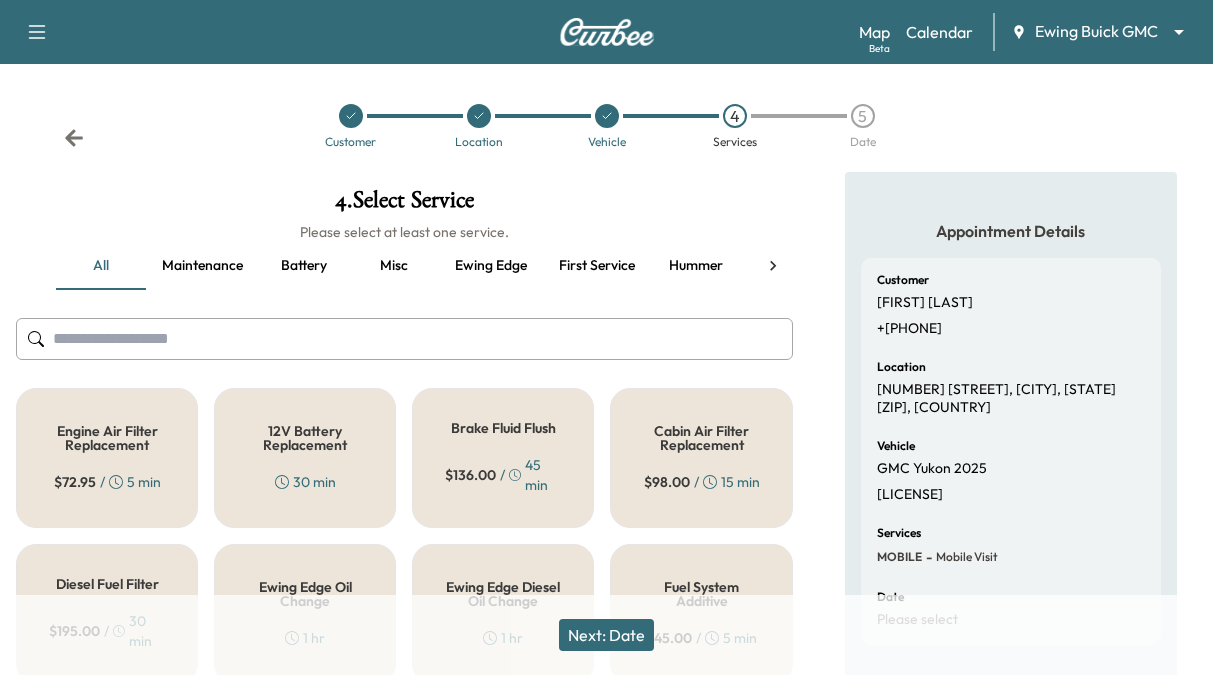 click on "4 .  Select Service" at bounding box center (404, 205) 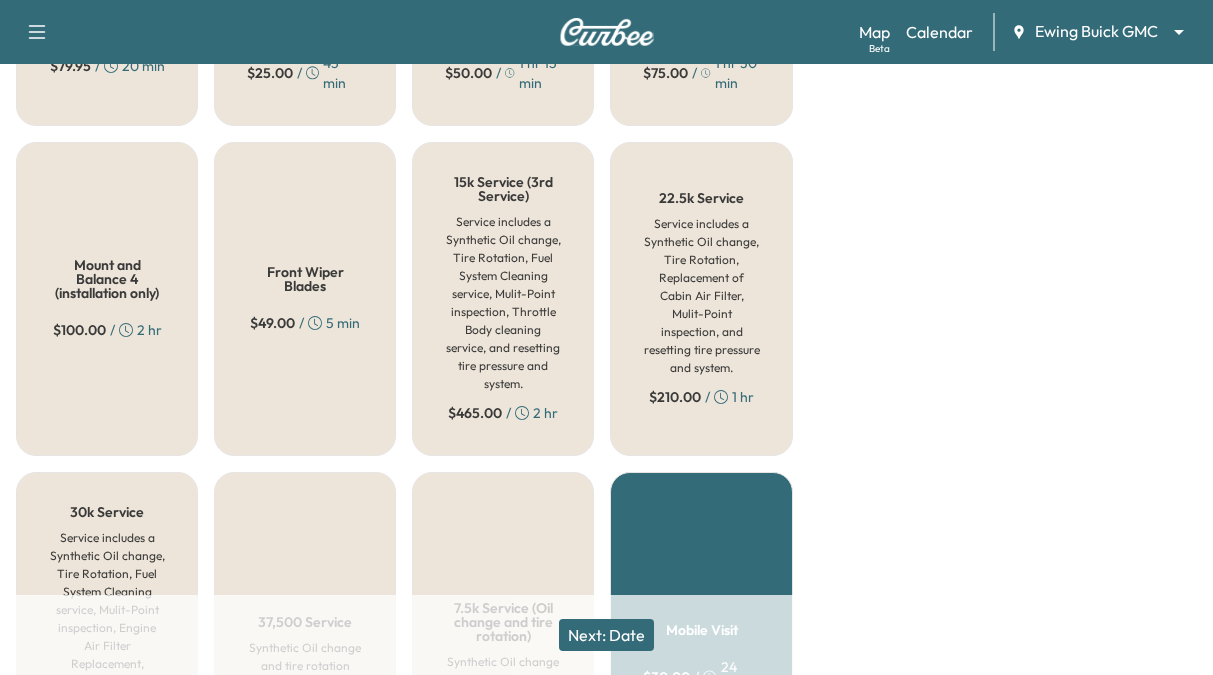 scroll, scrollTop: 1600, scrollLeft: 0, axis: vertical 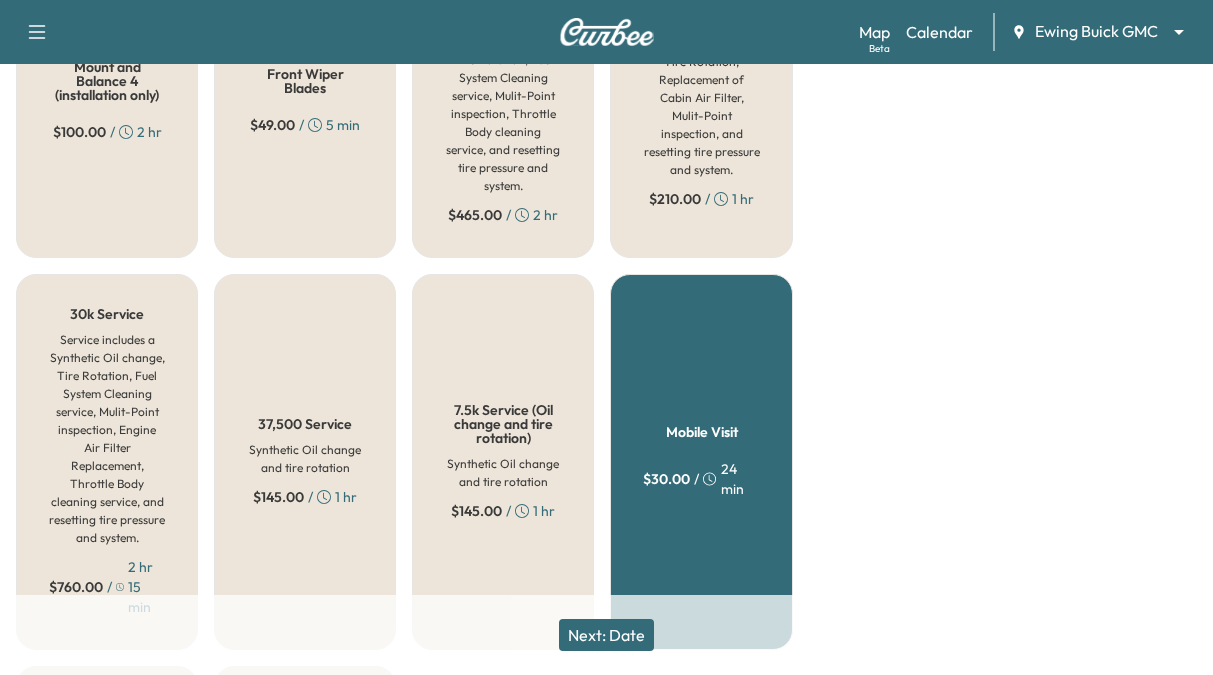 click on "7.5k Service (Oil change and tire rotation)" at bounding box center (503, 424) 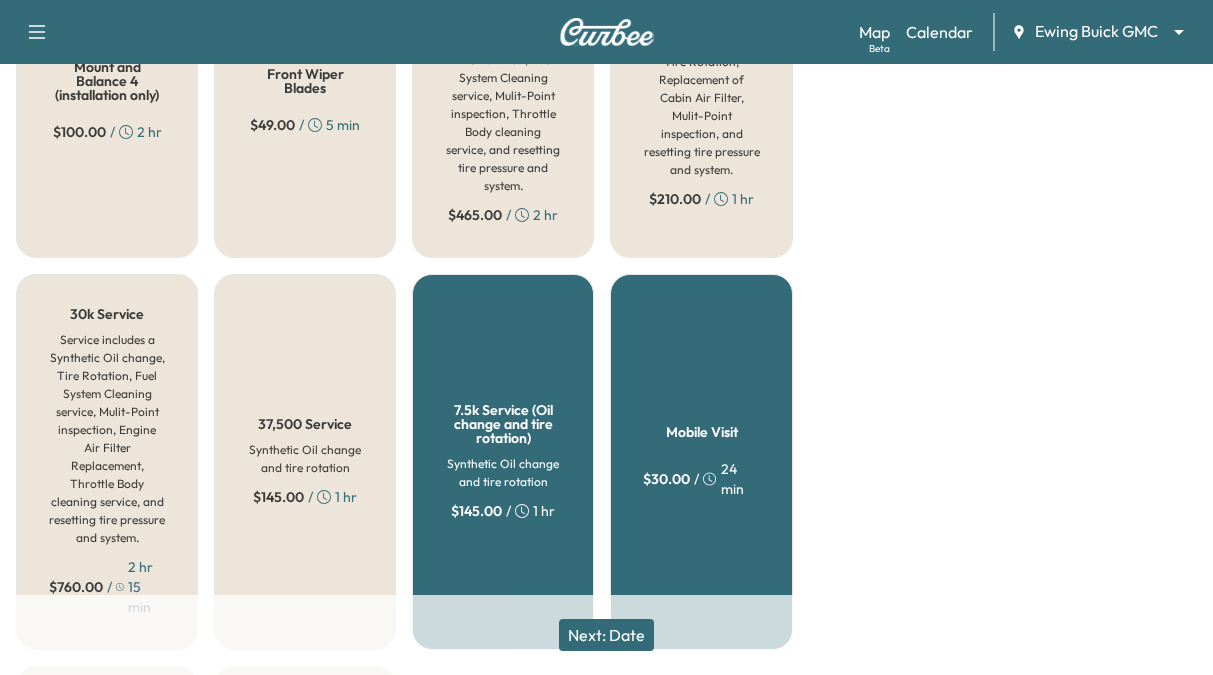 click on "Next: Date" at bounding box center [606, 635] 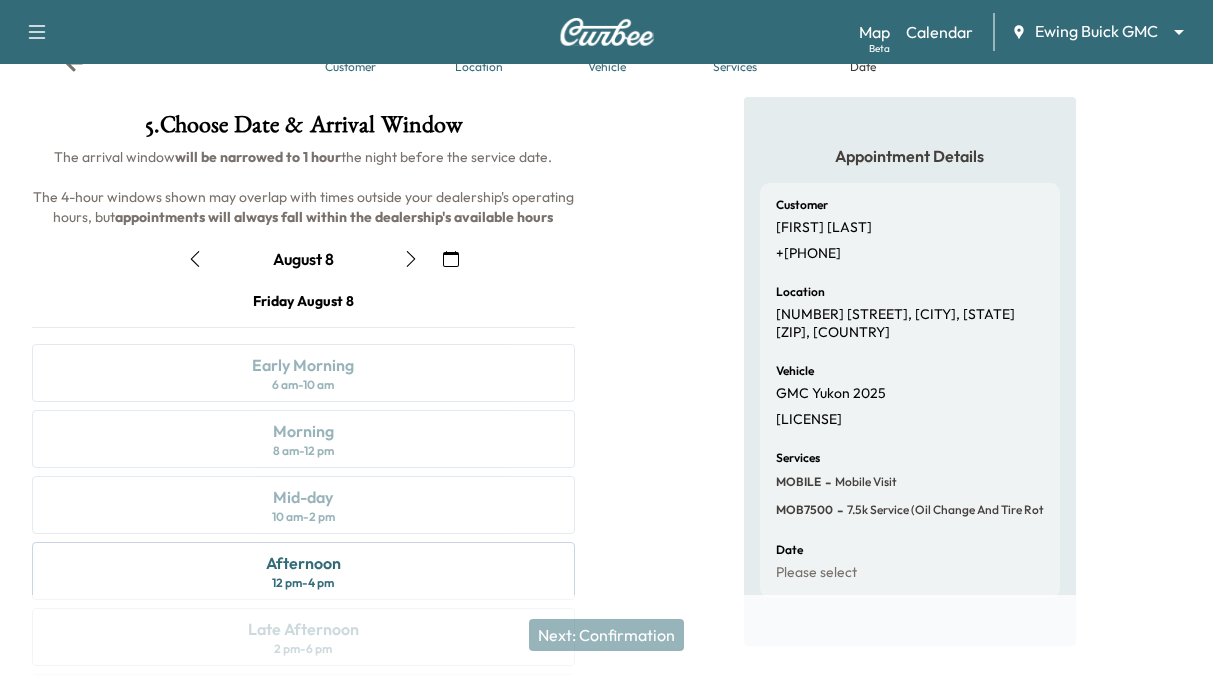 scroll, scrollTop: 0, scrollLeft: 0, axis: both 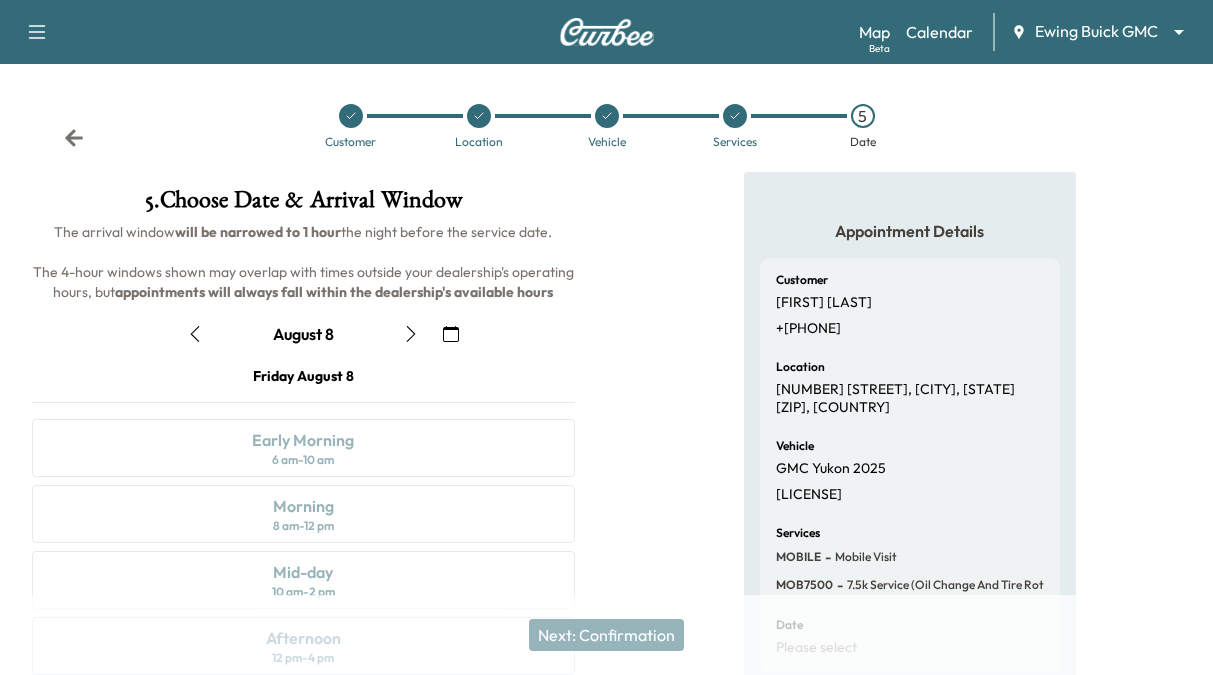 click 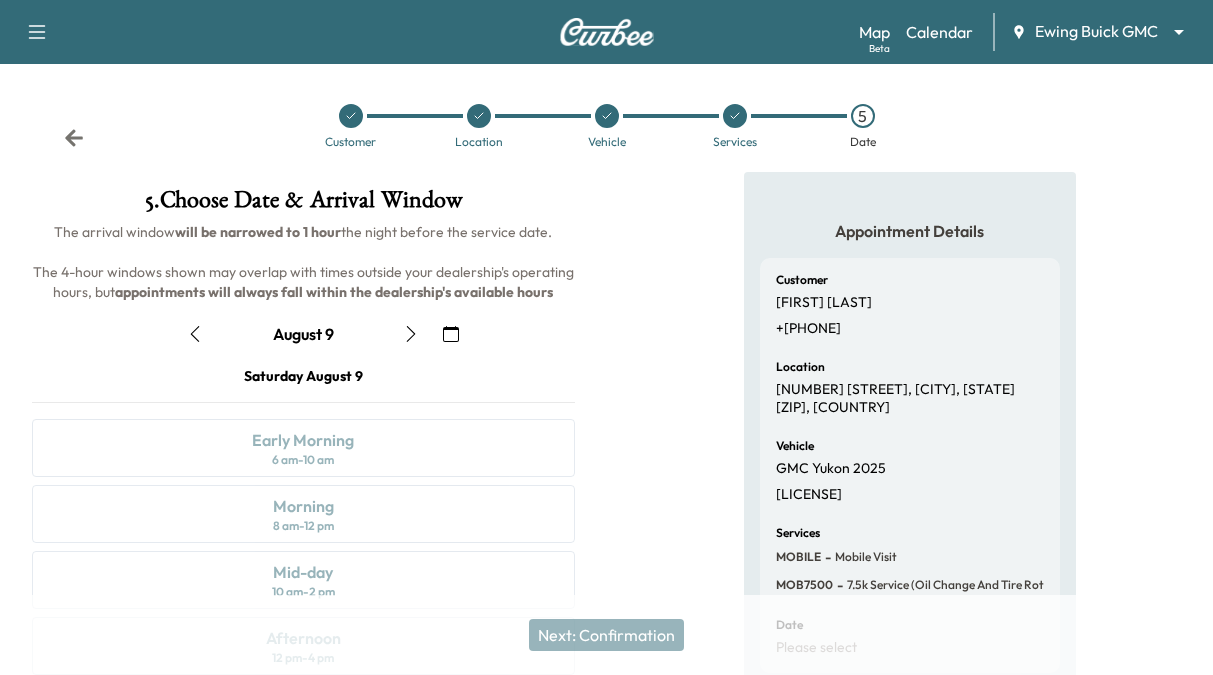 click 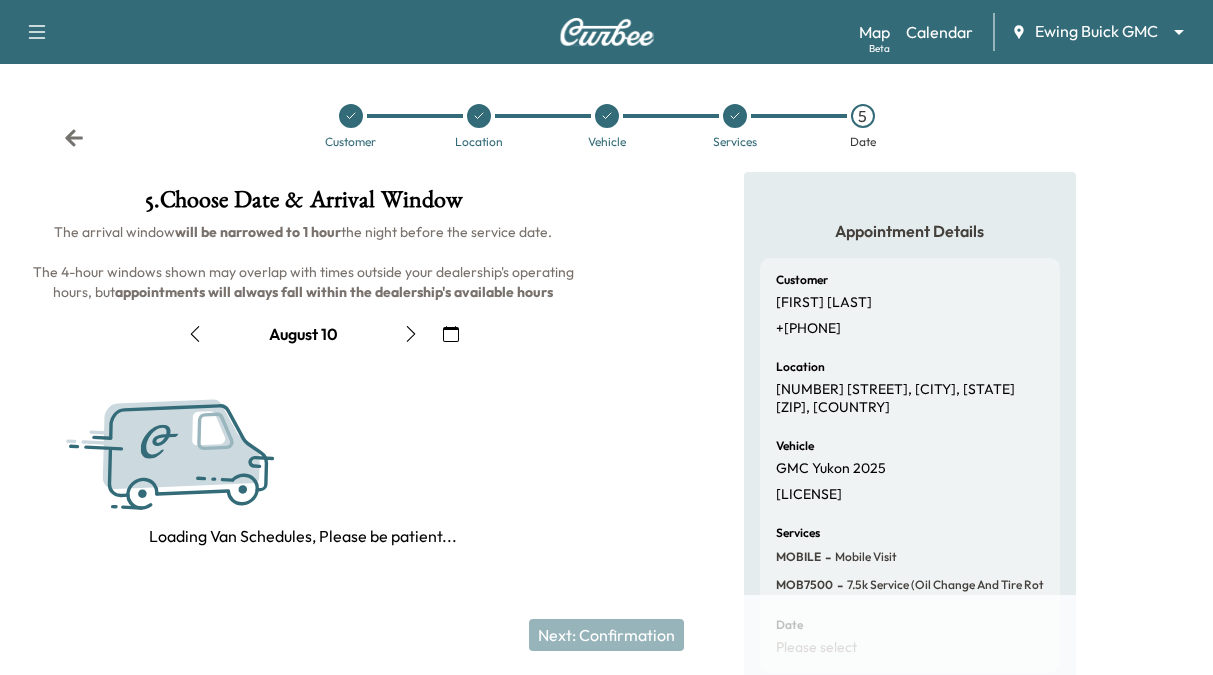 click 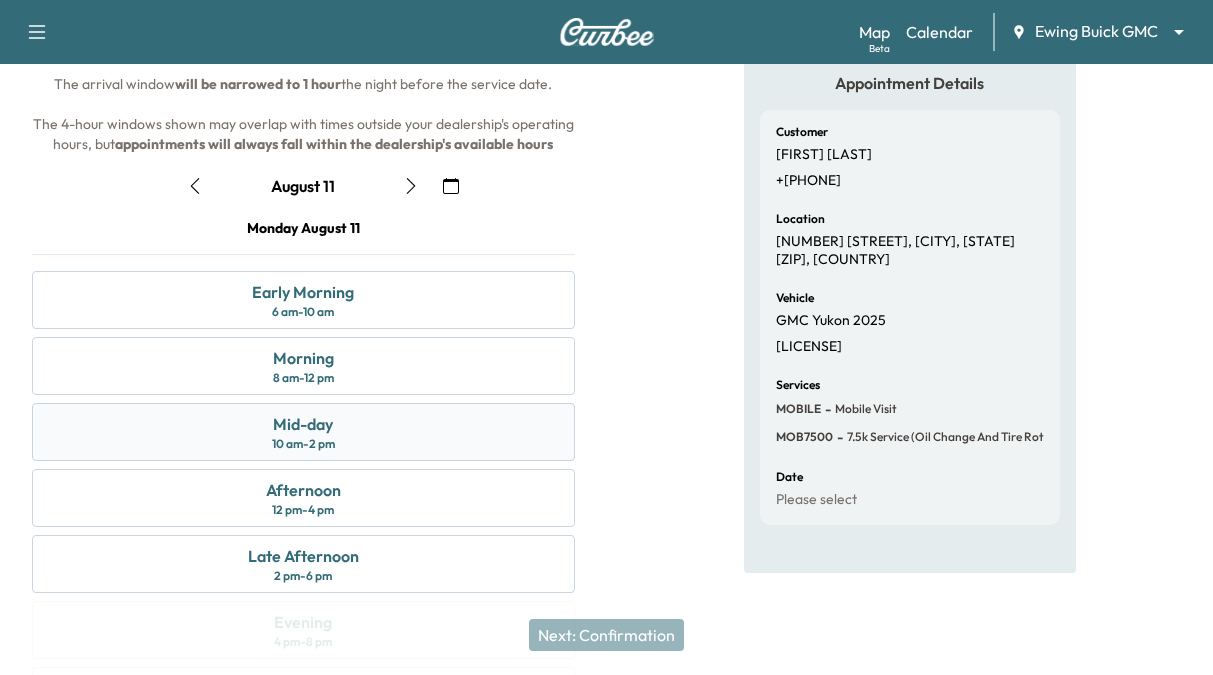 scroll, scrollTop: 200, scrollLeft: 0, axis: vertical 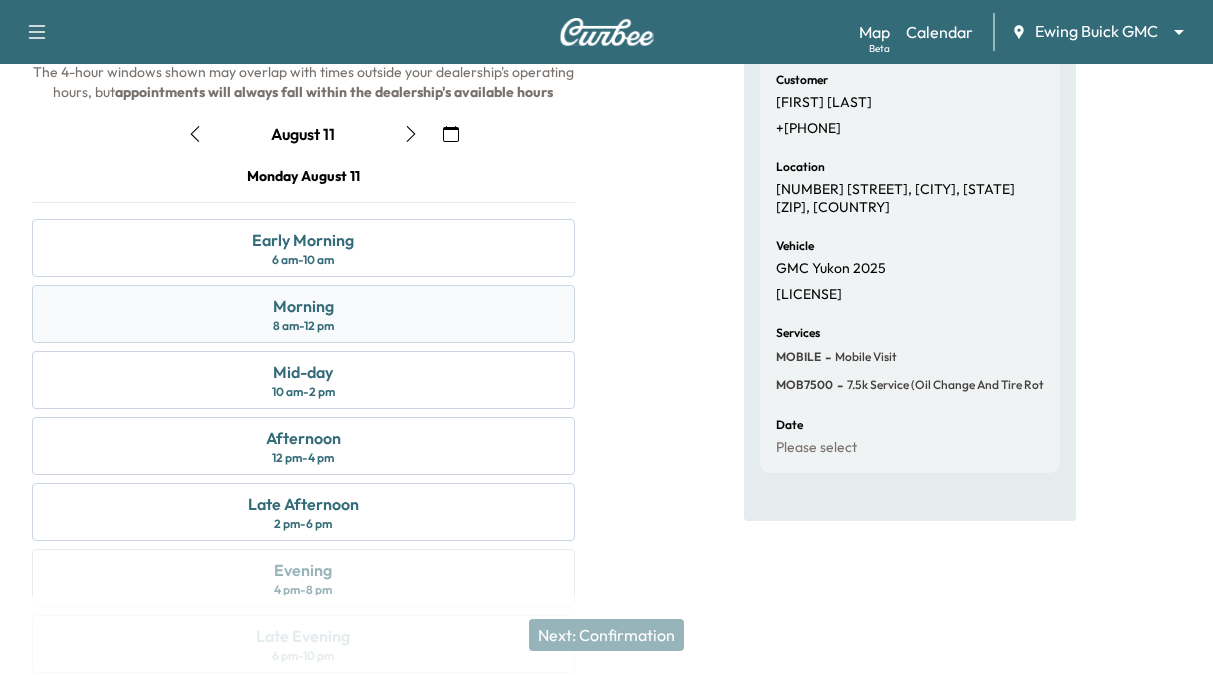 click on "Morning" at bounding box center (303, 306) 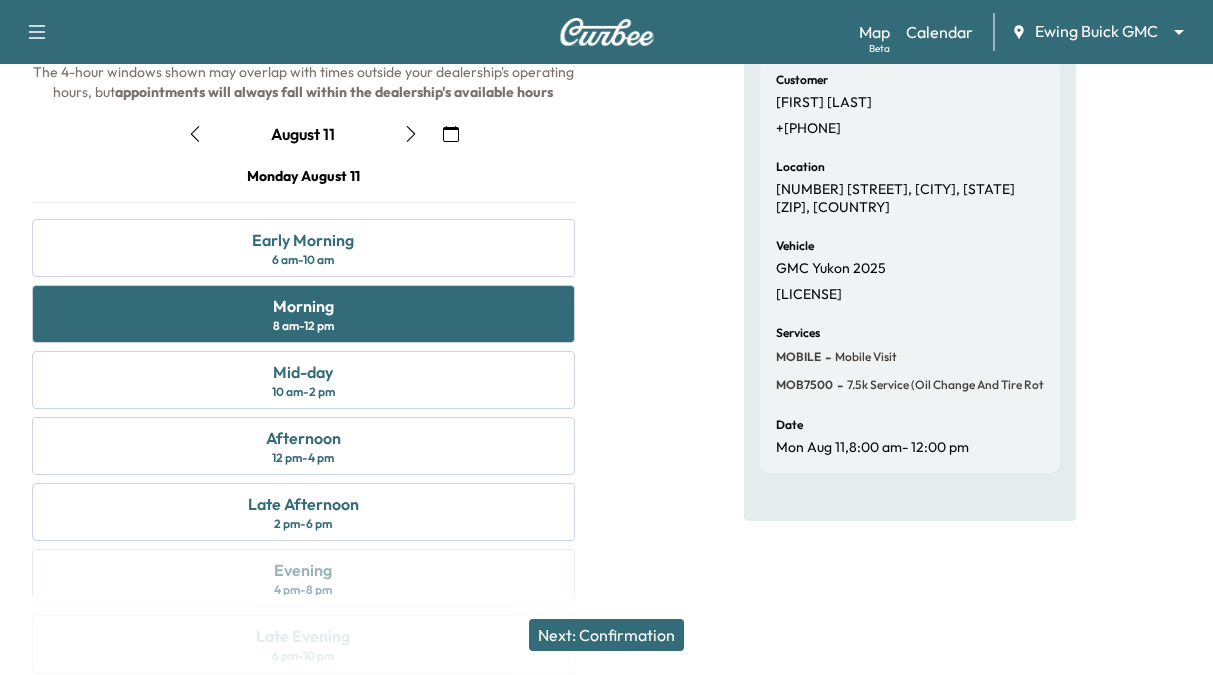 click on "Next: Confirmation" at bounding box center [606, 635] 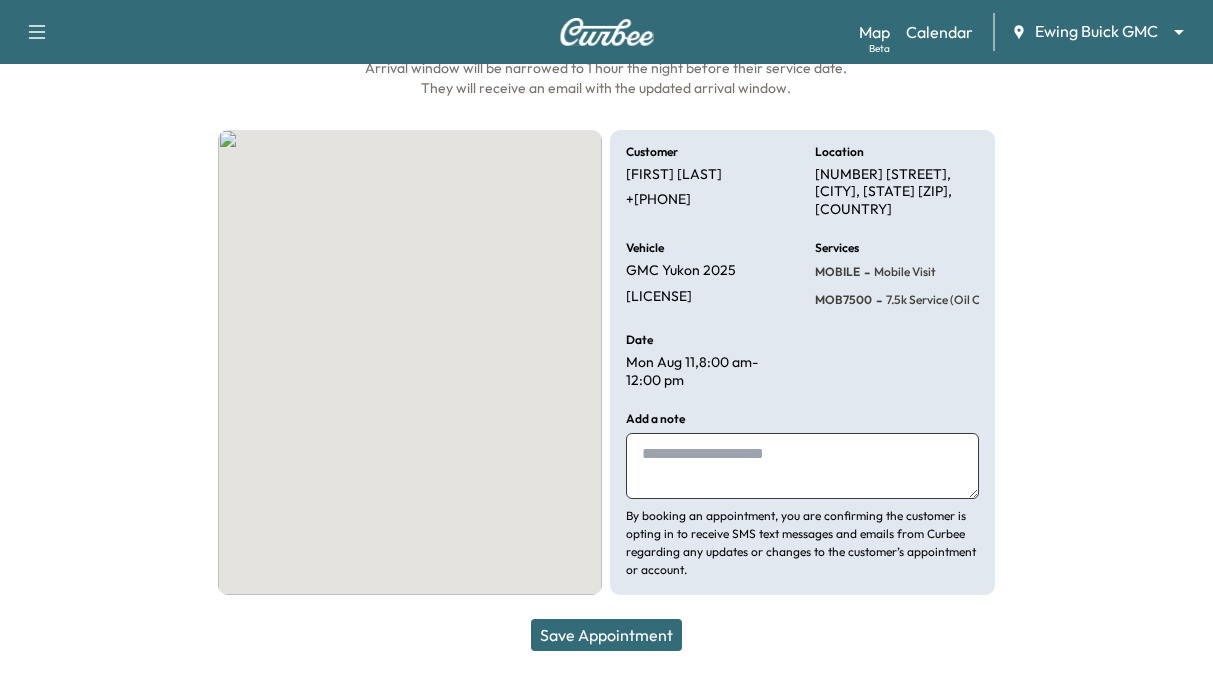 scroll, scrollTop: 164, scrollLeft: 0, axis: vertical 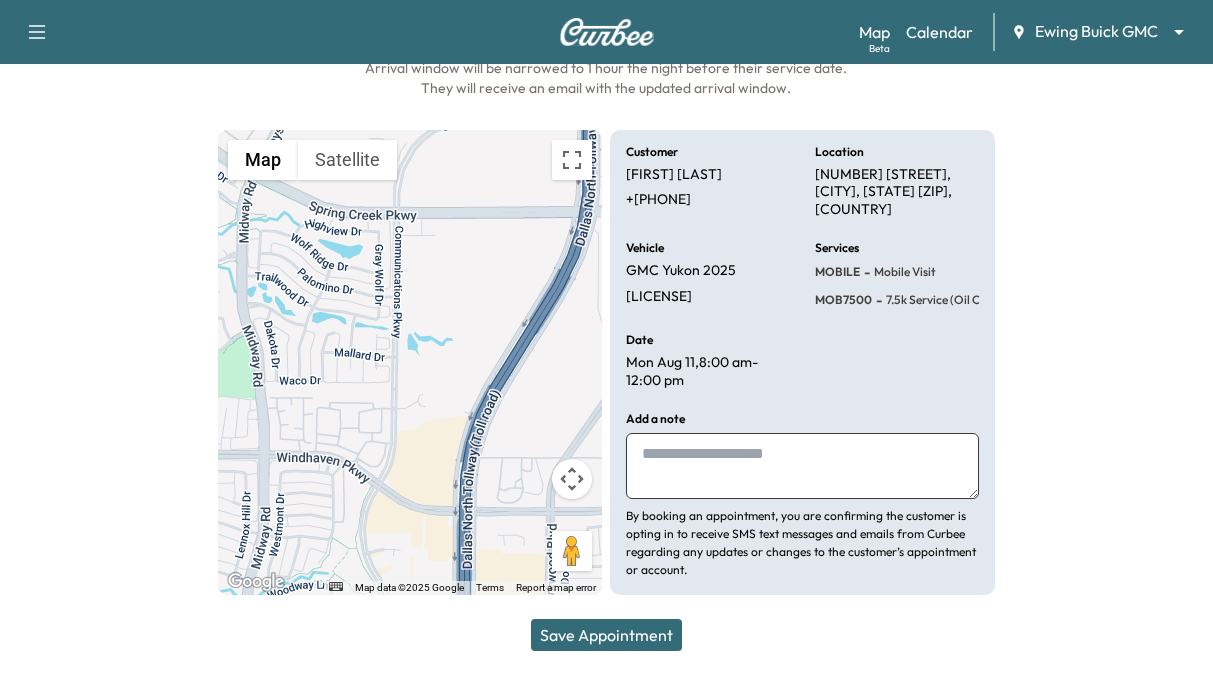 click on "Save Appointment" at bounding box center (606, 635) 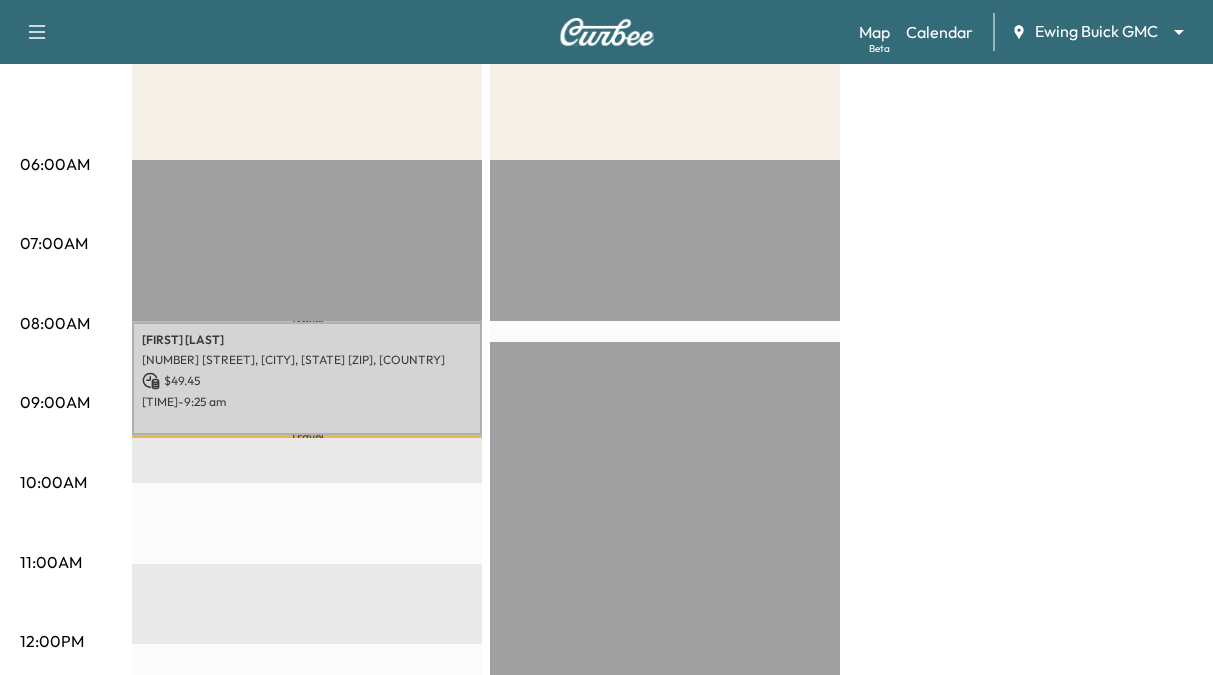 scroll, scrollTop: 300, scrollLeft: 0, axis: vertical 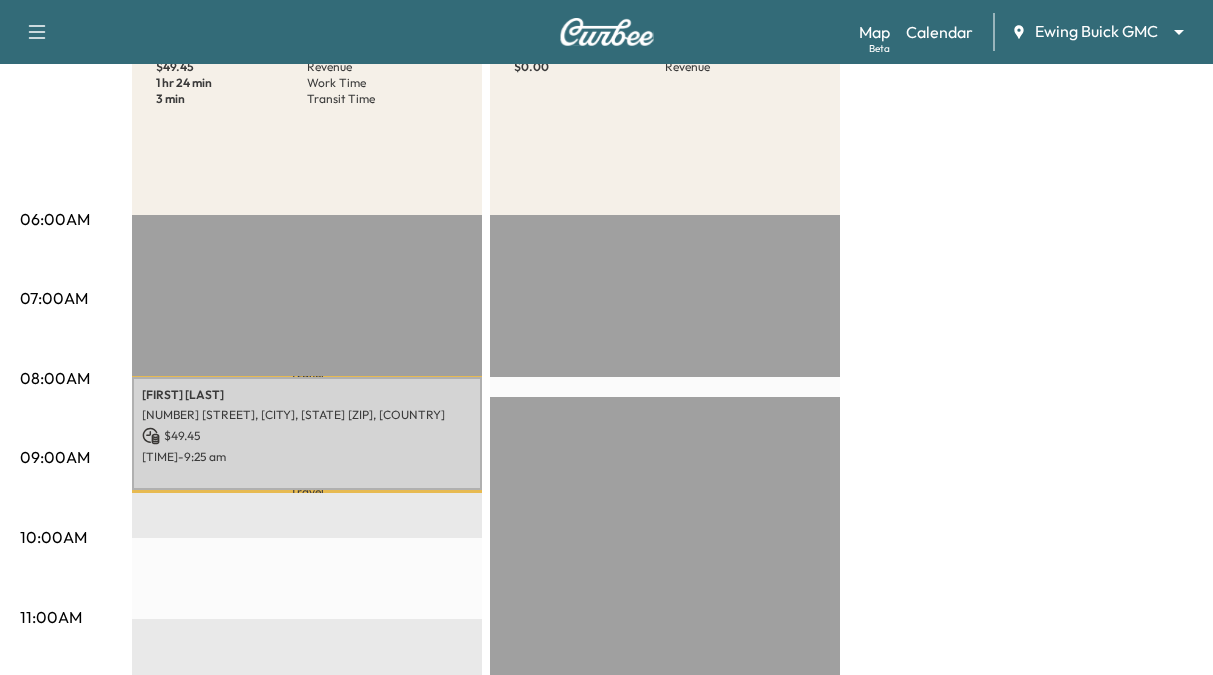click on "Large Van $ 49.45 Revenue 1 hr 24 min Work Time 3 min Transit Time Travel [FIRST] [LAST] [NUMBER] [STREET], [CITY], [STATE] [ZIP], [COUNTRY] $ 49.45 8:01 am - 9:25 am Travel EST Start Small Van $ 0.00 Revenue EST Start" at bounding box center (662, 757) 